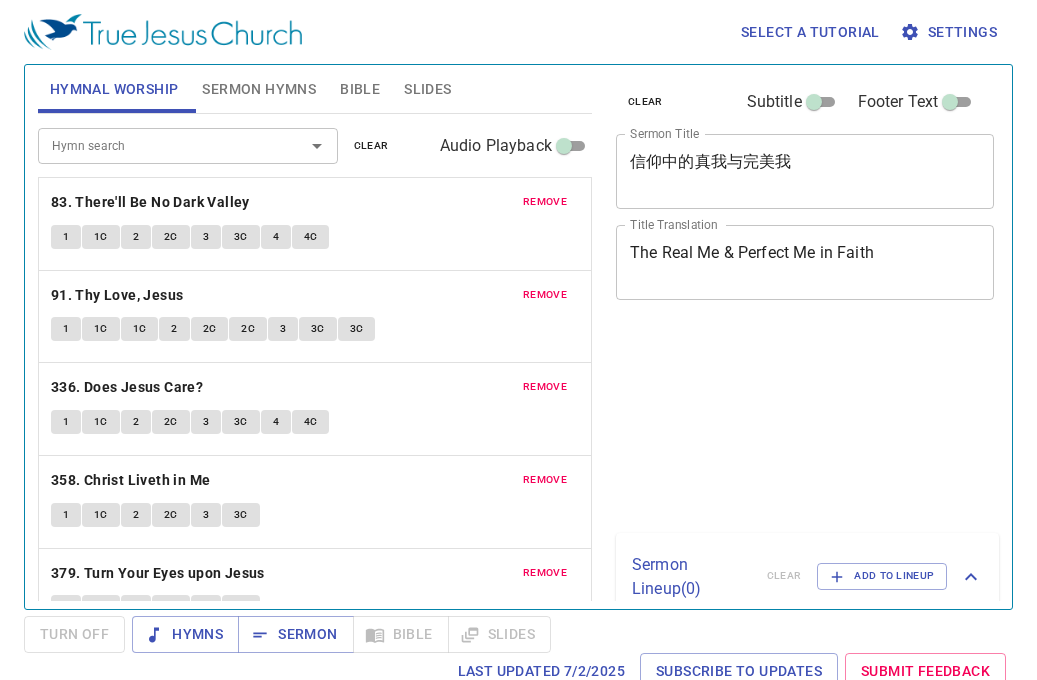 scroll, scrollTop: 0, scrollLeft: 0, axis: both 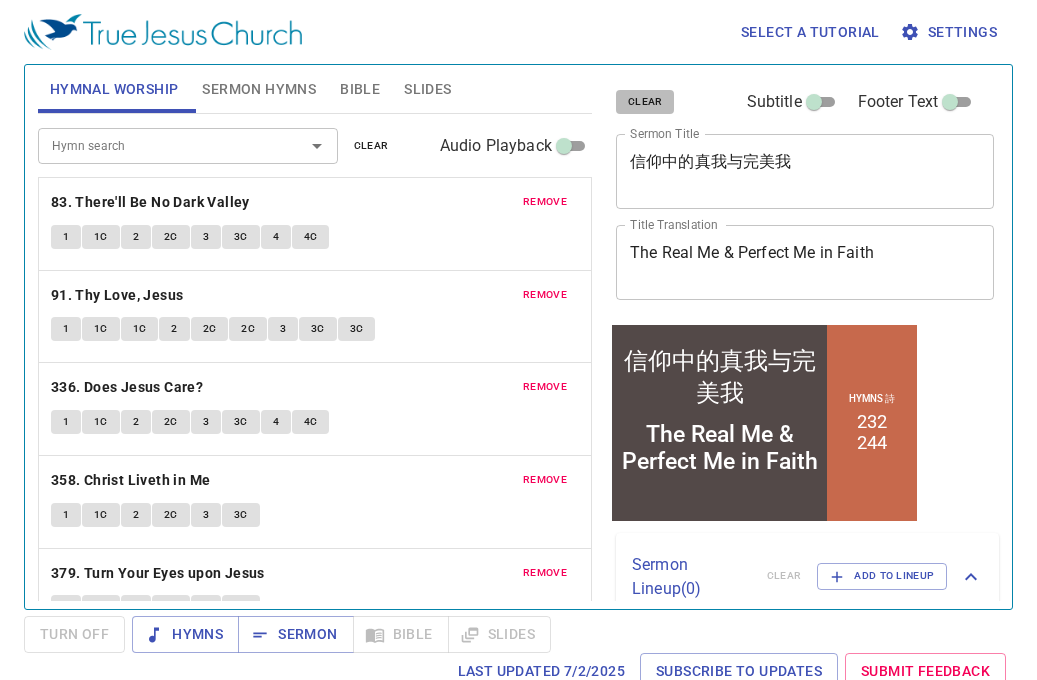 click on "clear" at bounding box center (645, 102) 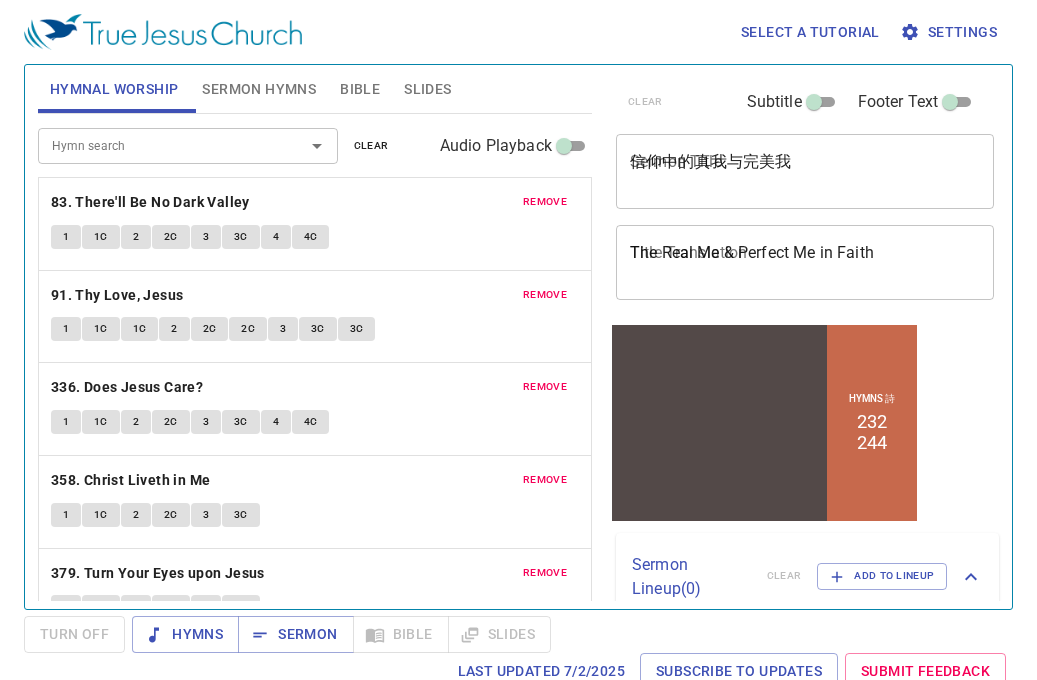 click on "clear" at bounding box center [371, 146] 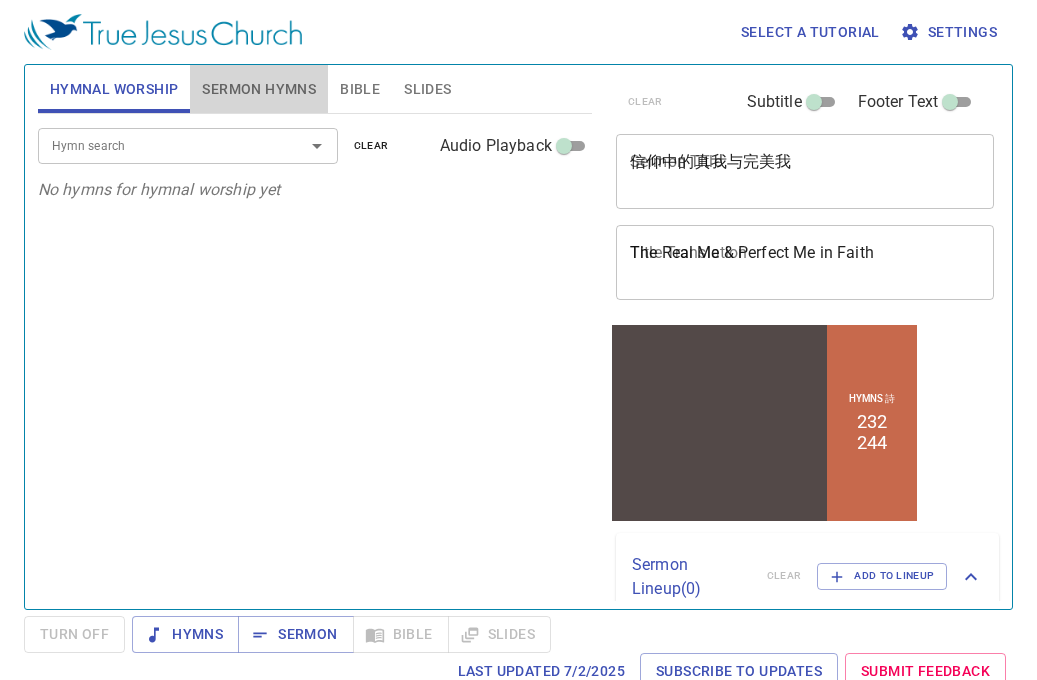click on "Sermon Hymns" at bounding box center [259, 89] 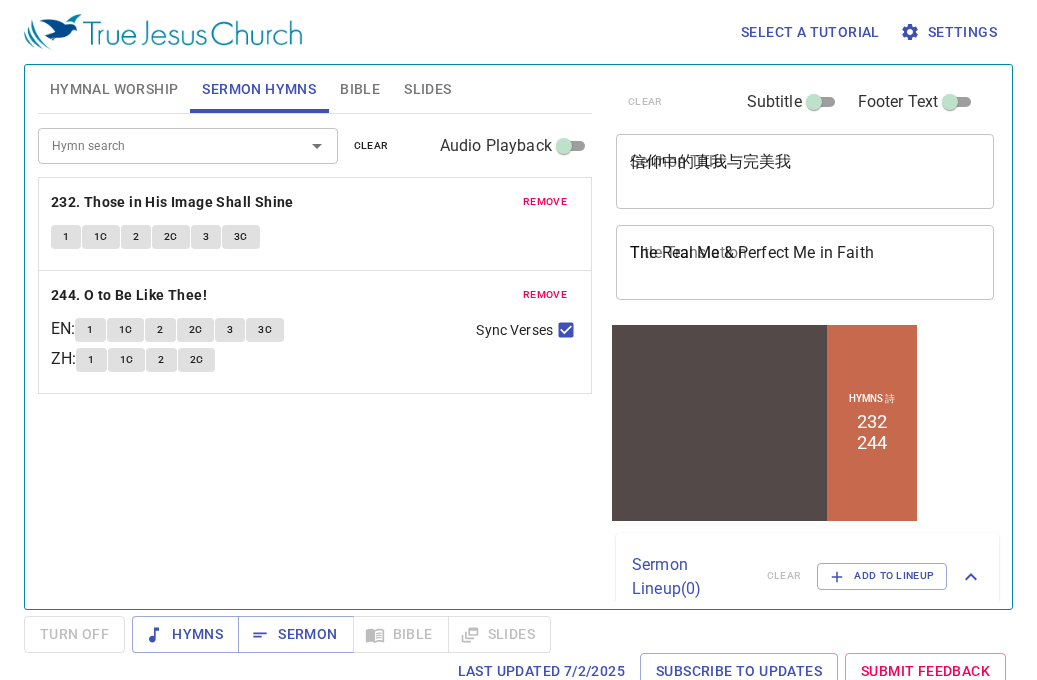 click on "clear" at bounding box center (371, 146) 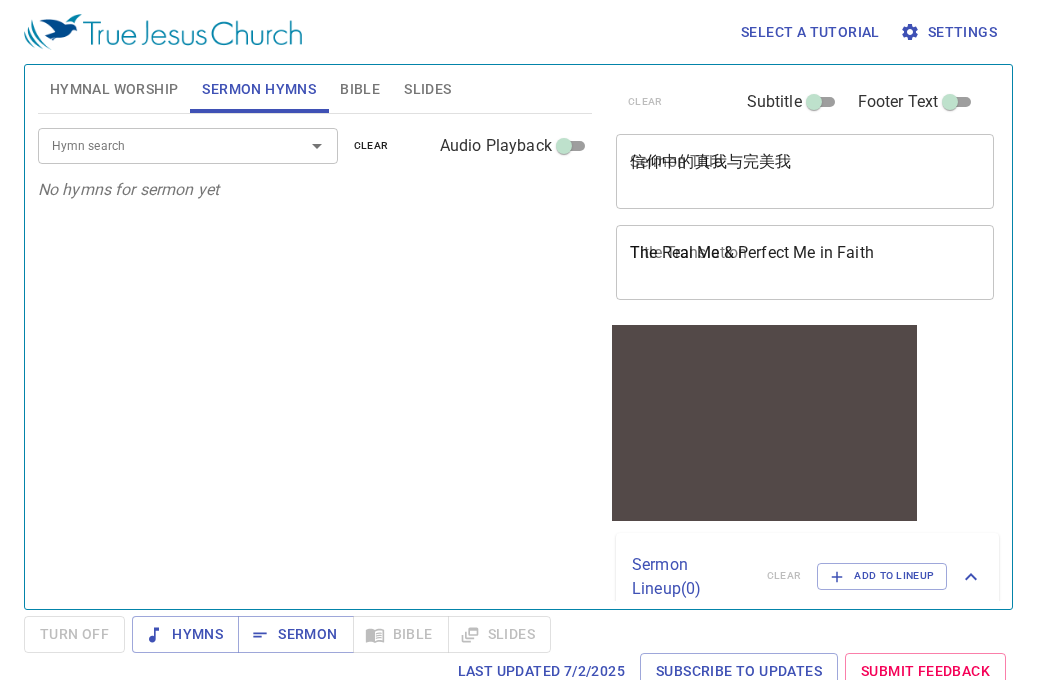 click on "Hymnal Worship" at bounding box center [114, 89] 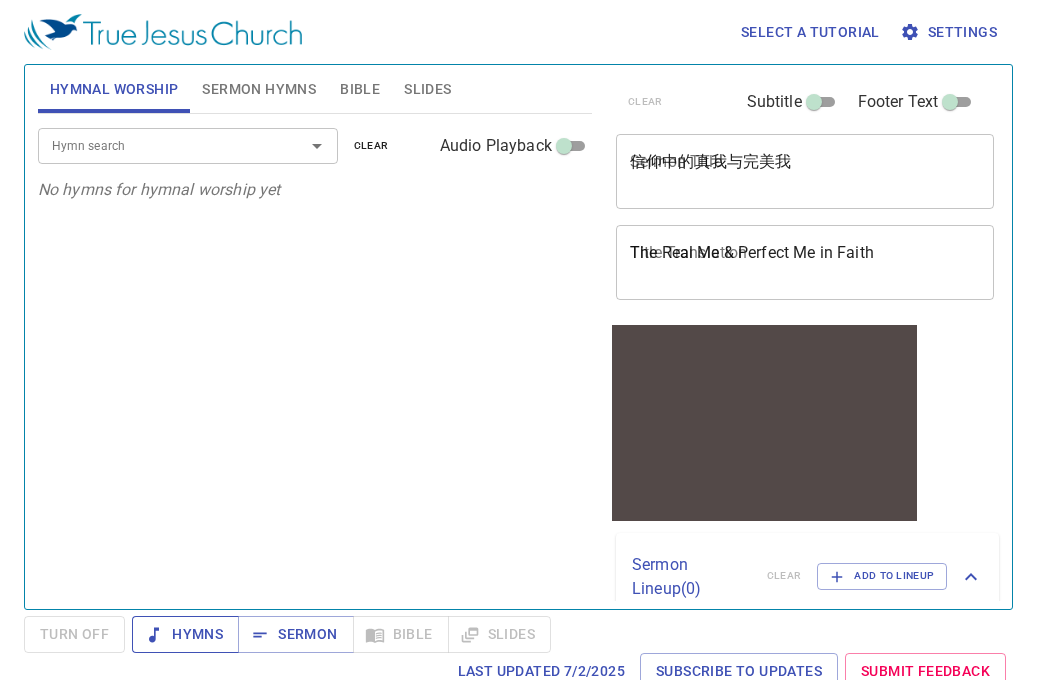 click on "Hymns" at bounding box center [185, 634] 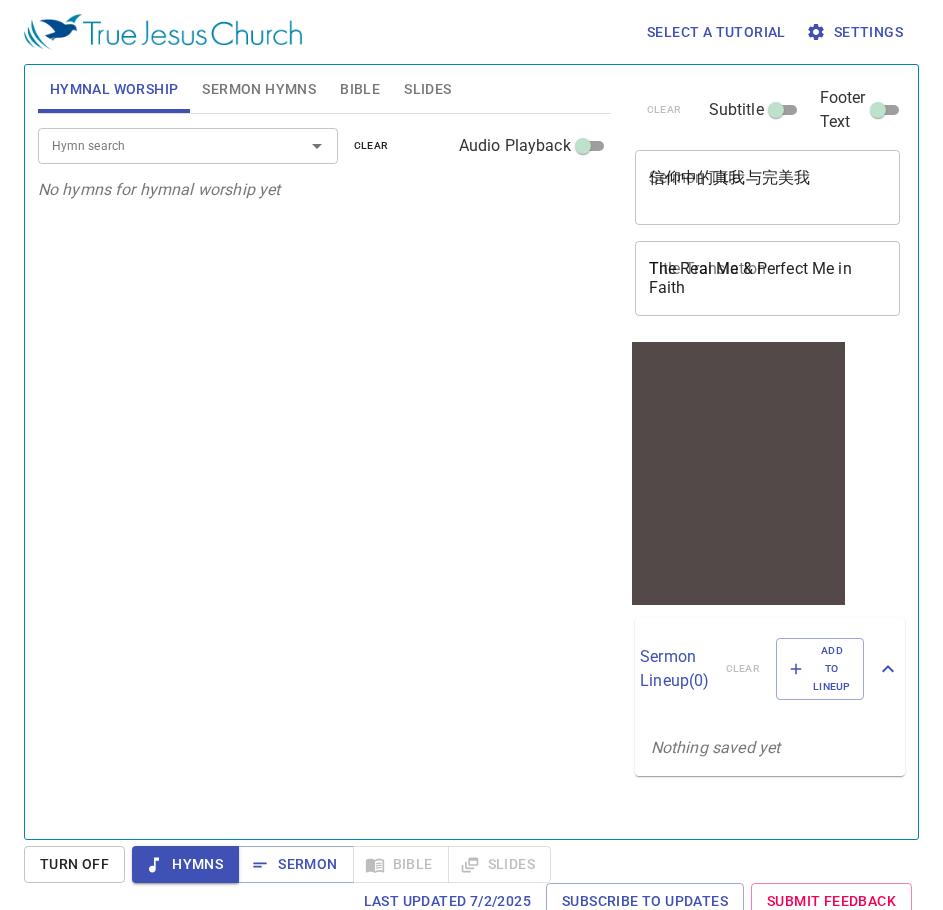 click on "Sermon Hymns" at bounding box center (259, 89) 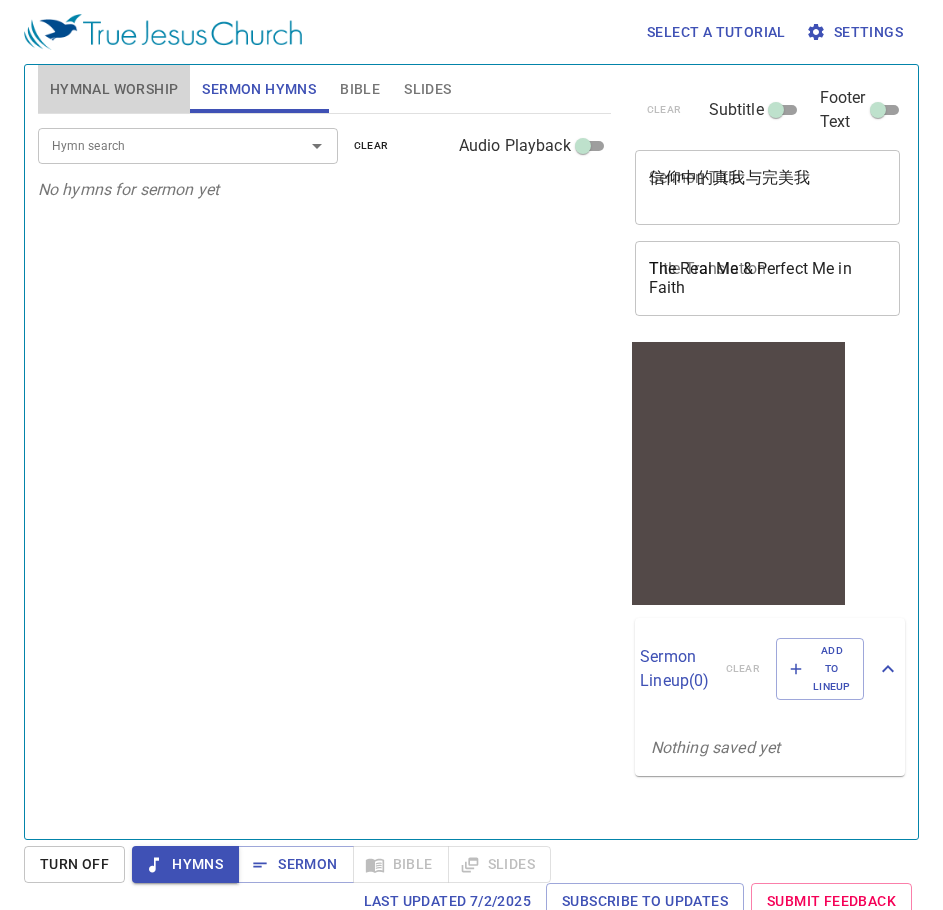click on "Hymnal Worship" at bounding box center [114, 89] 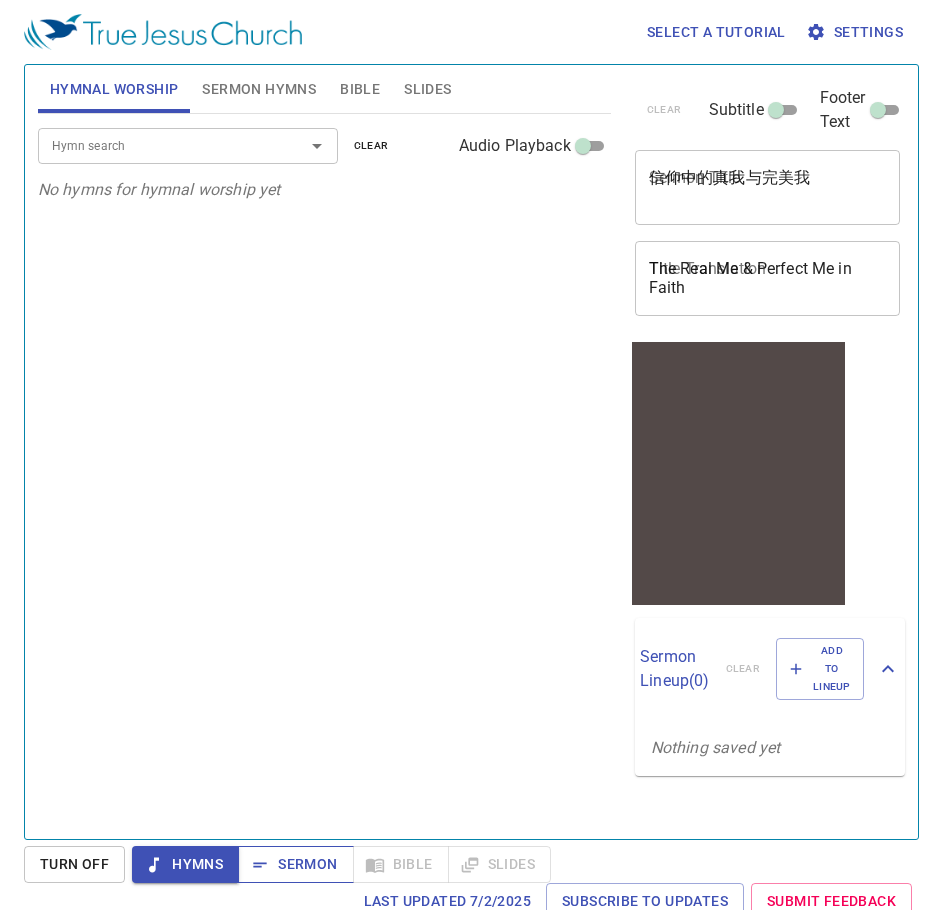 click on "Sermon" at bounding box center (295, 864) 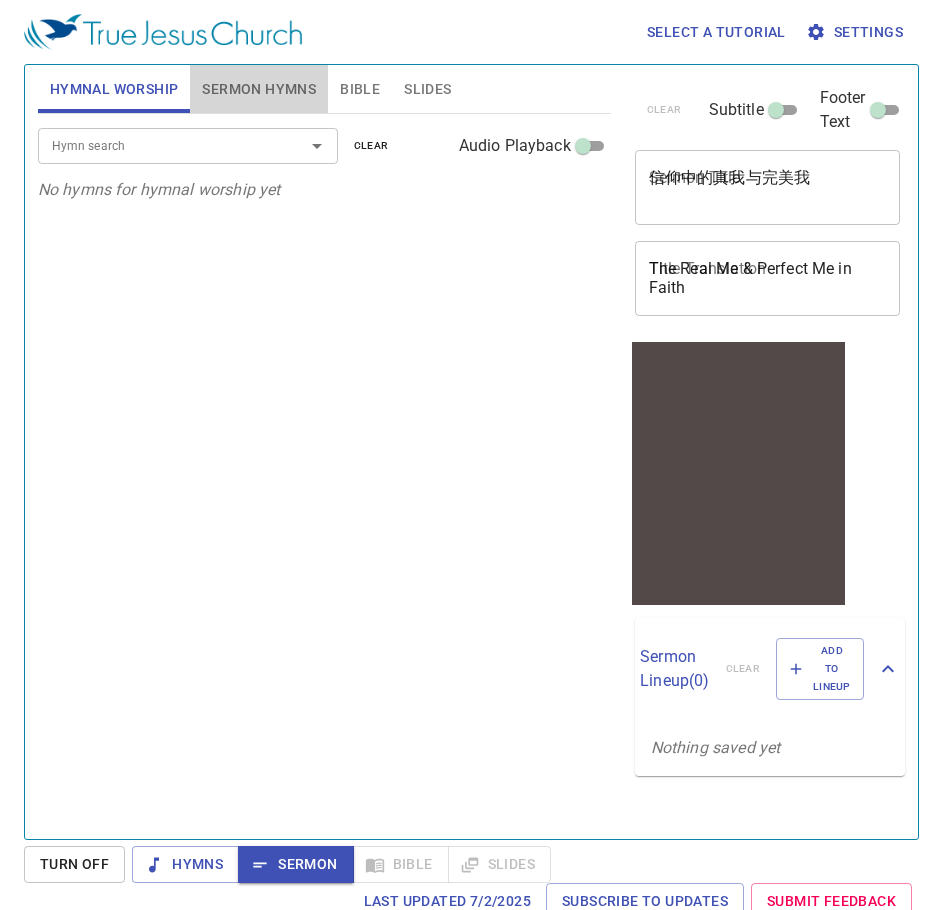 click on "Sermon Hymns" at bounding box center (259, 89) 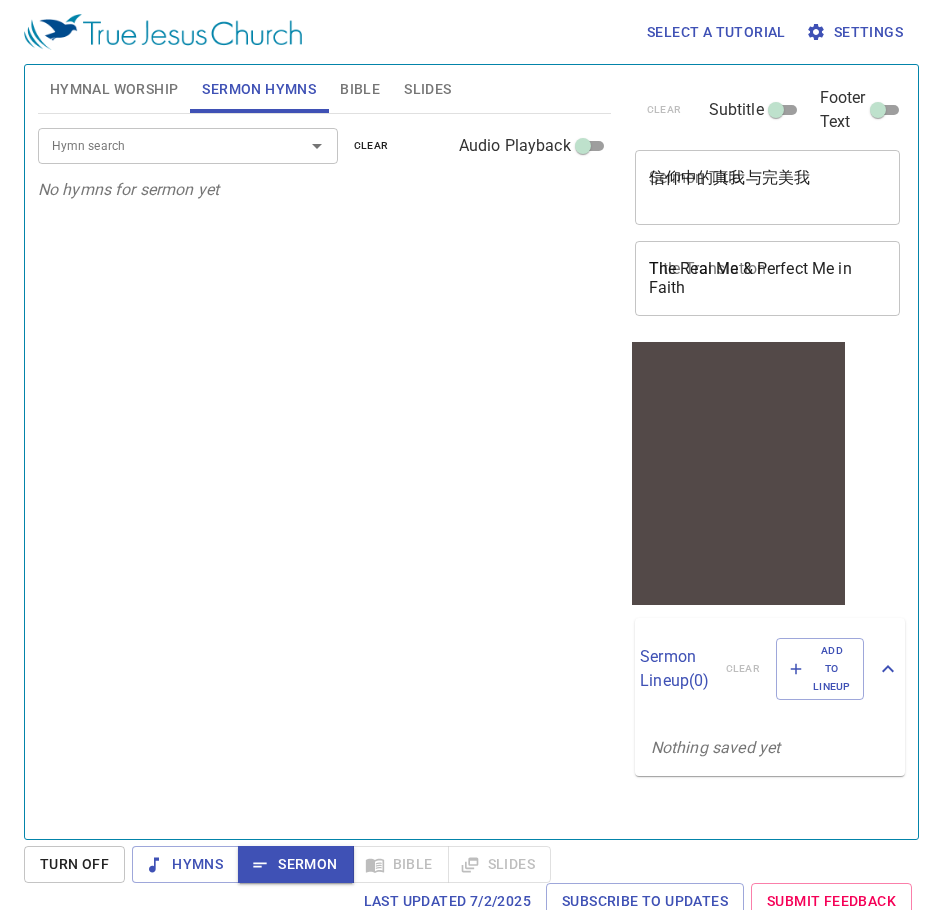 click on "Hymn search" at bounding box center (188, 145) 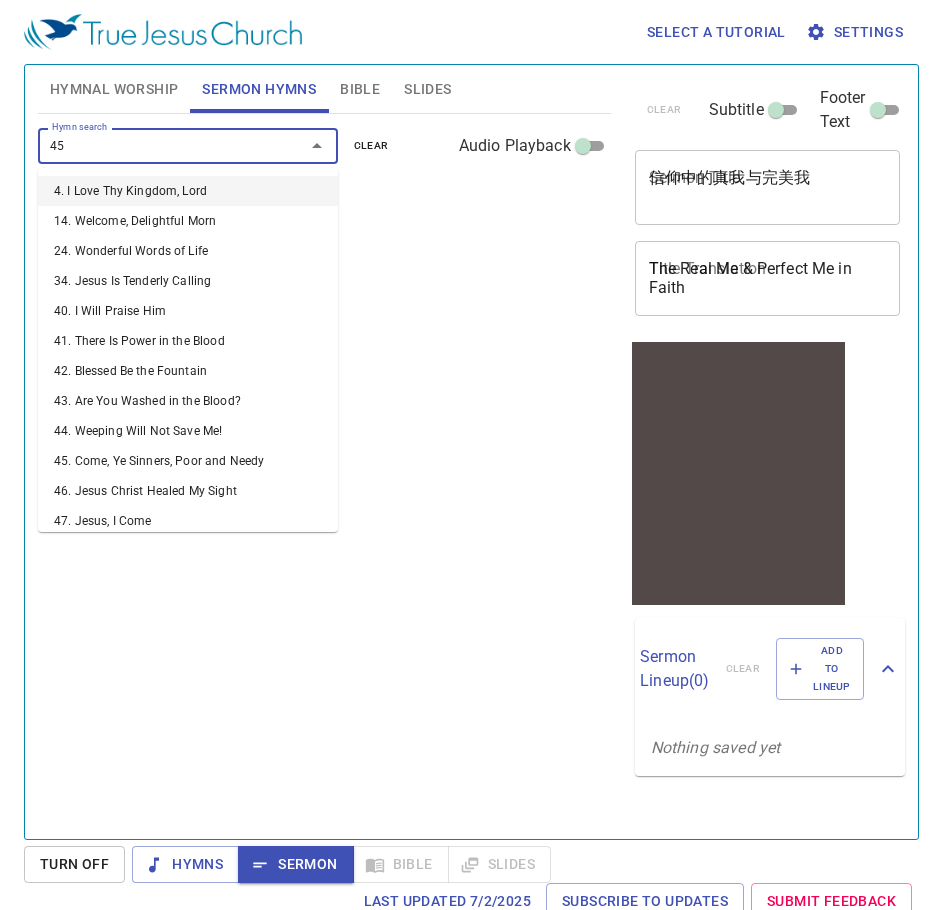 type on "458" 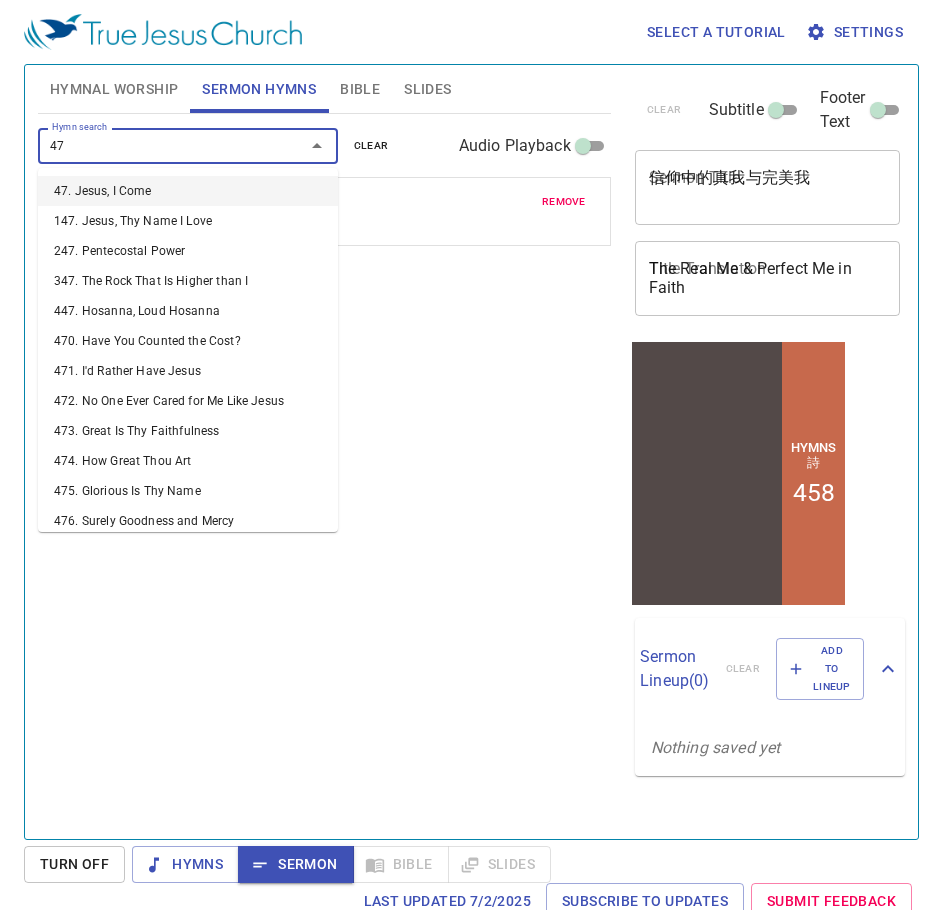 type on "471" 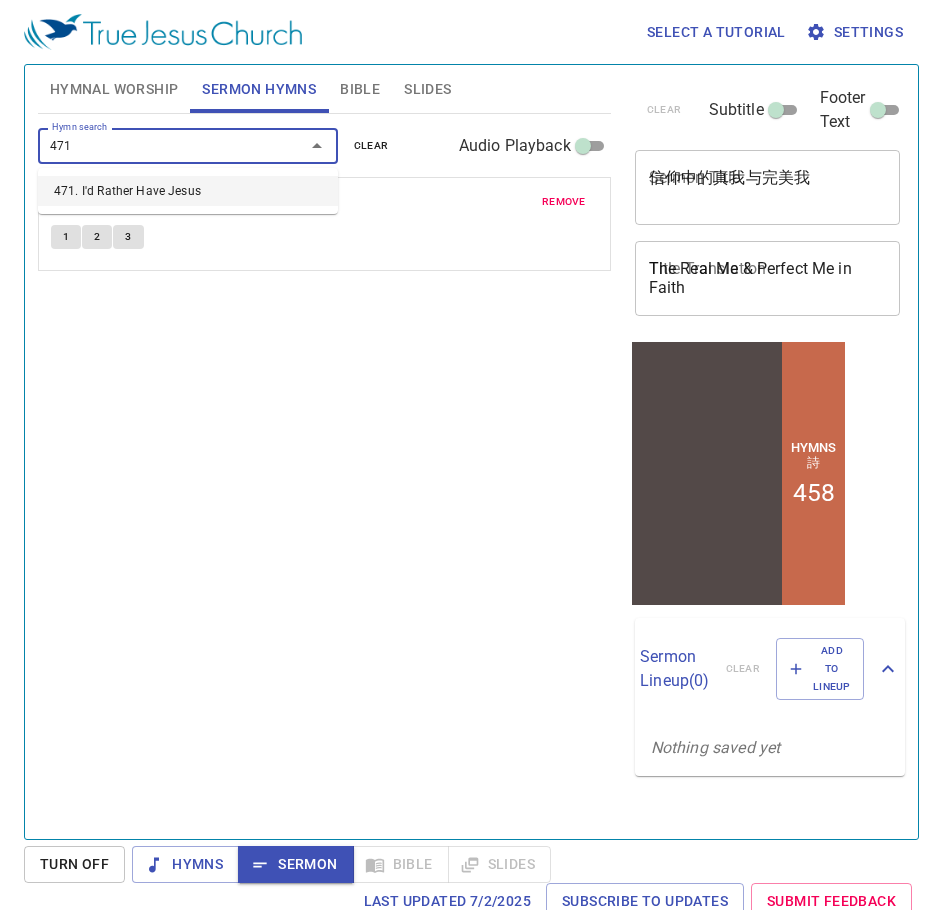 type 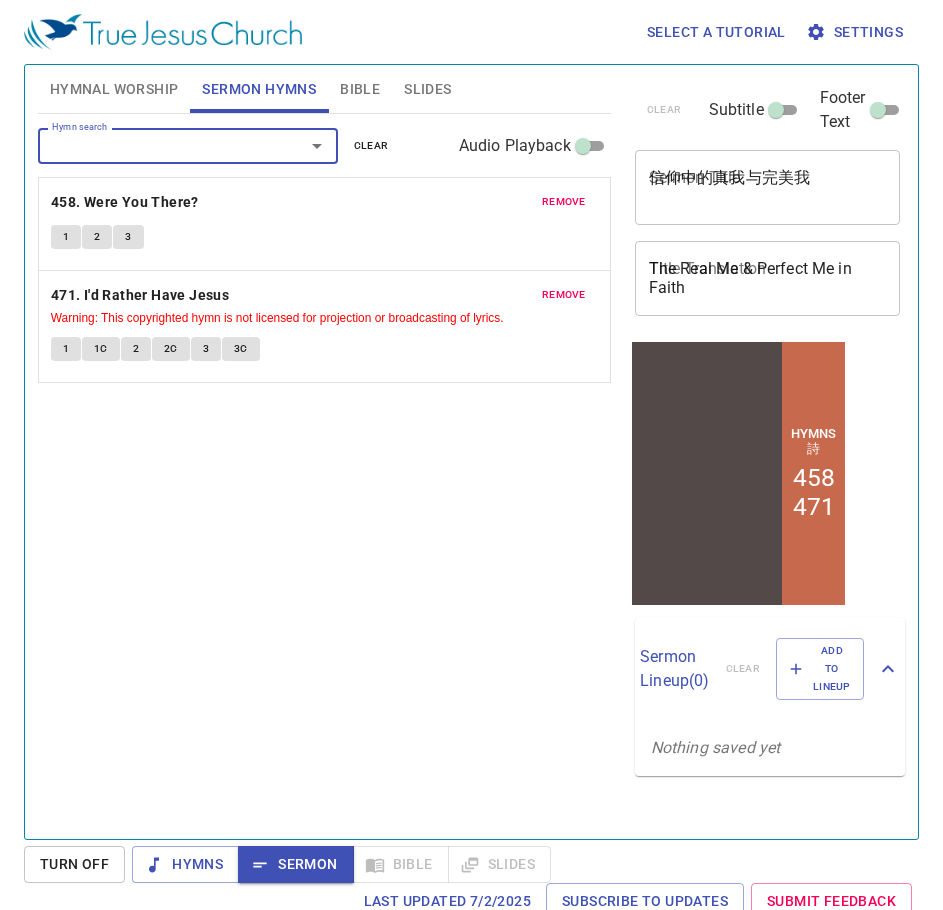 click on "Hymnal Worship" at bounding box center (114, 89) 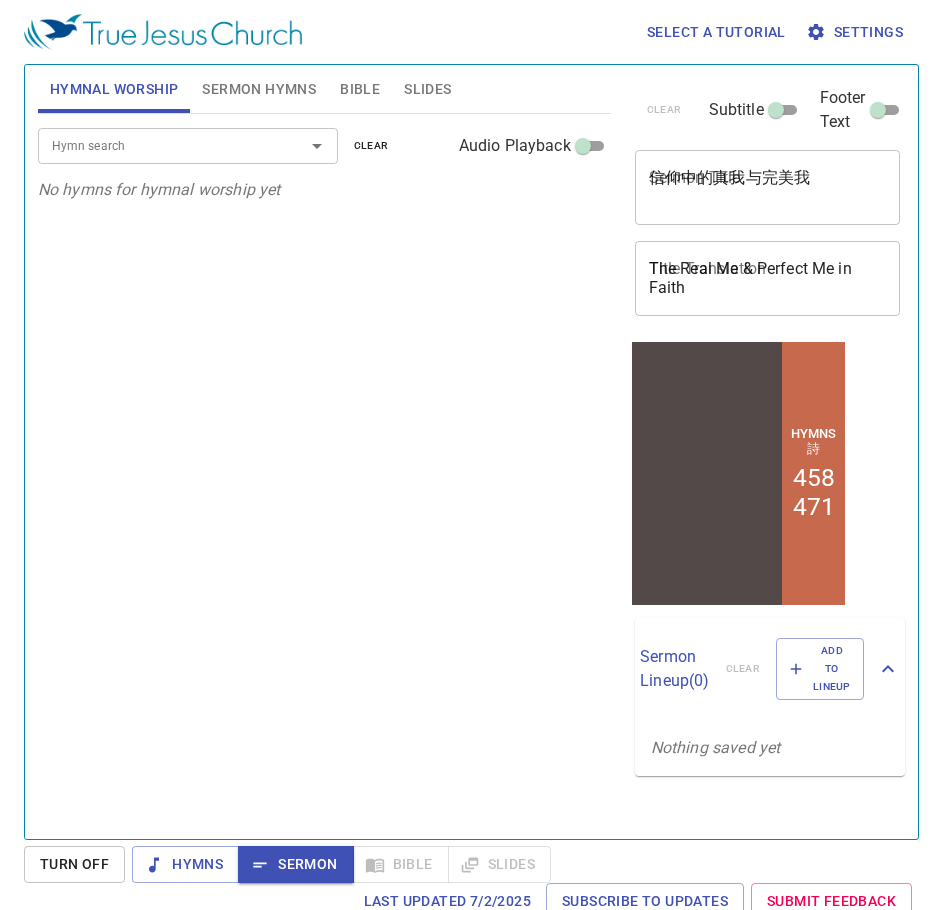 click on "Hymn search" at bounding box center [158, 145] 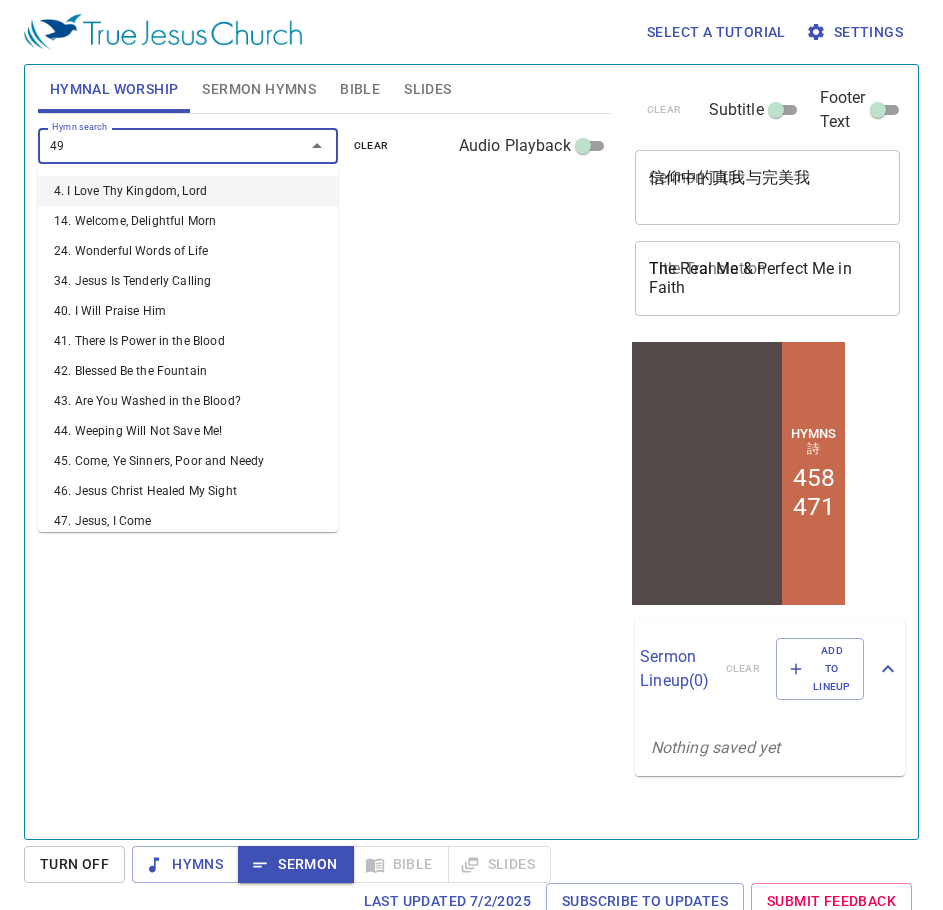 type on "499" 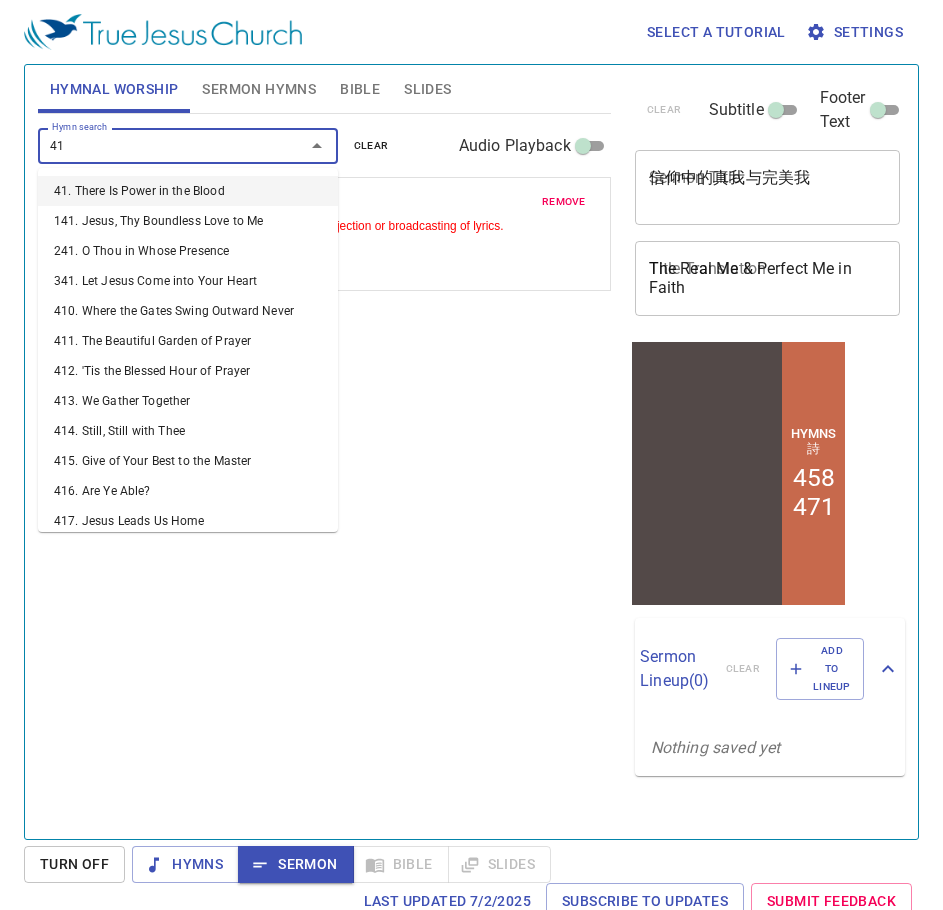 type on "419" 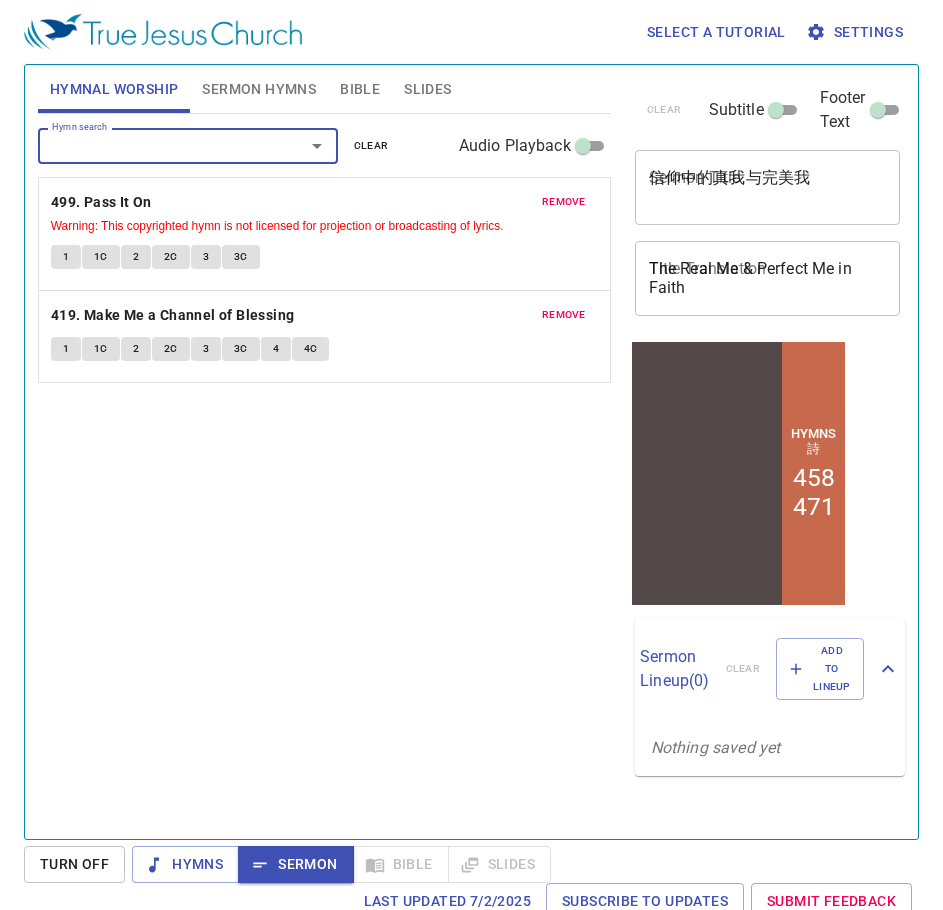 click on "remove 499. Pass It On   Warning: This copyrighted hymn is not licensed for projection or broadcasting of lyrics. 1 1C 2 2C 3 3C remove 419. Make Me a Channel of Blessing   1 1C 2 2C 3 3C 4 4C" at bounding box center (324, 259) 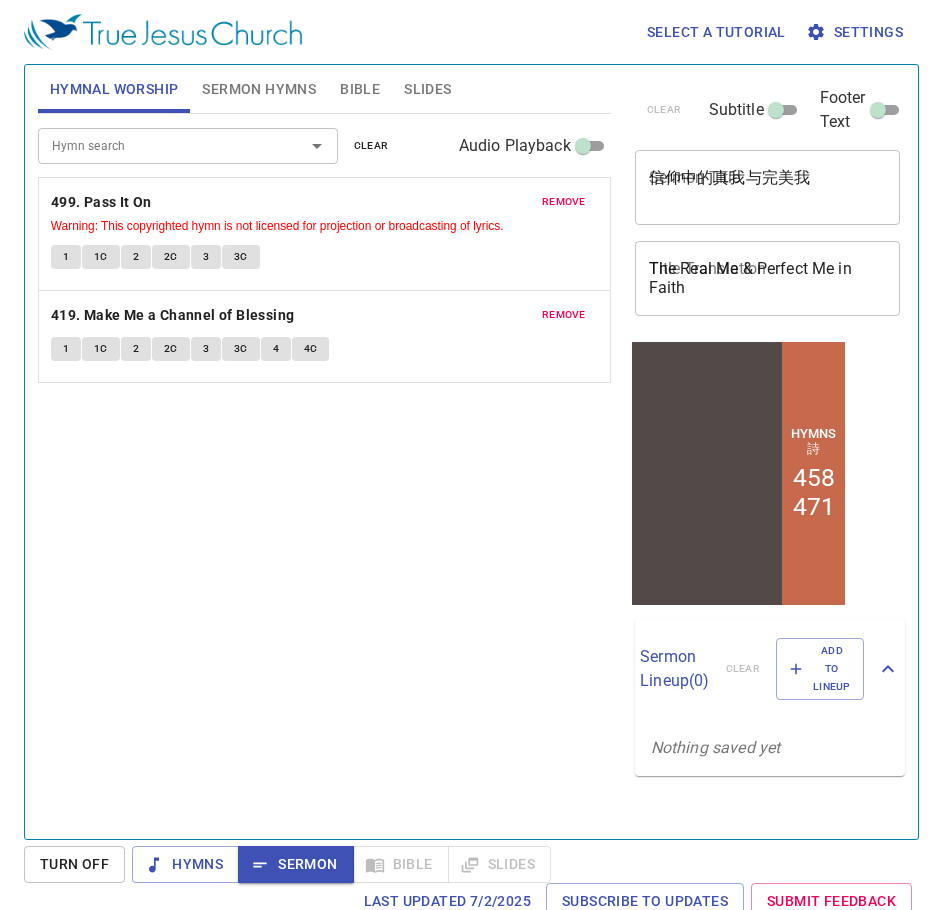 click on "remove" at bounding box center (564, 315) 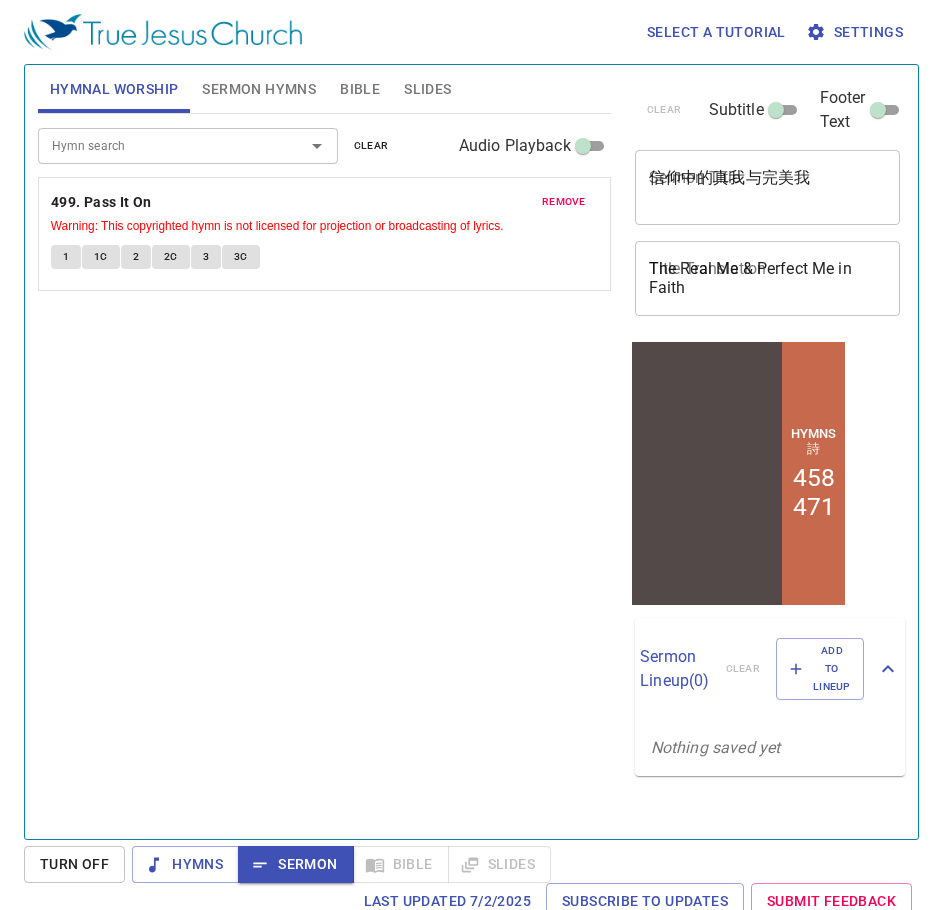 click at bounding box center [303, 146] 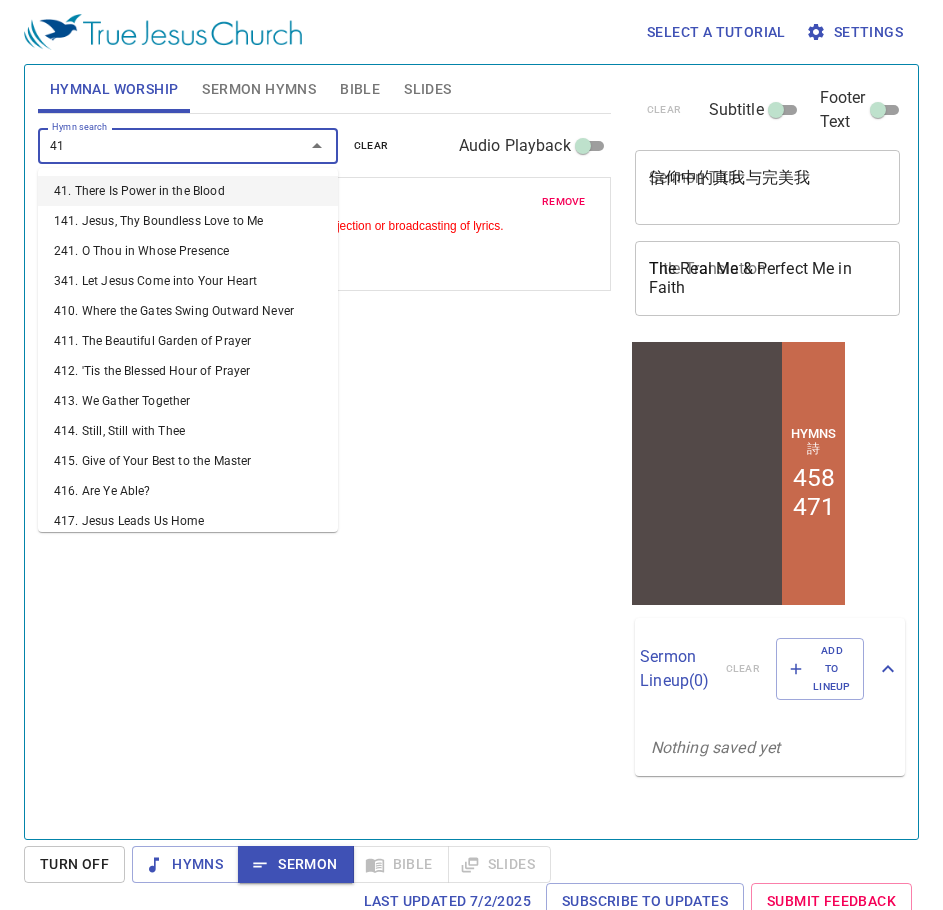 type on "415" 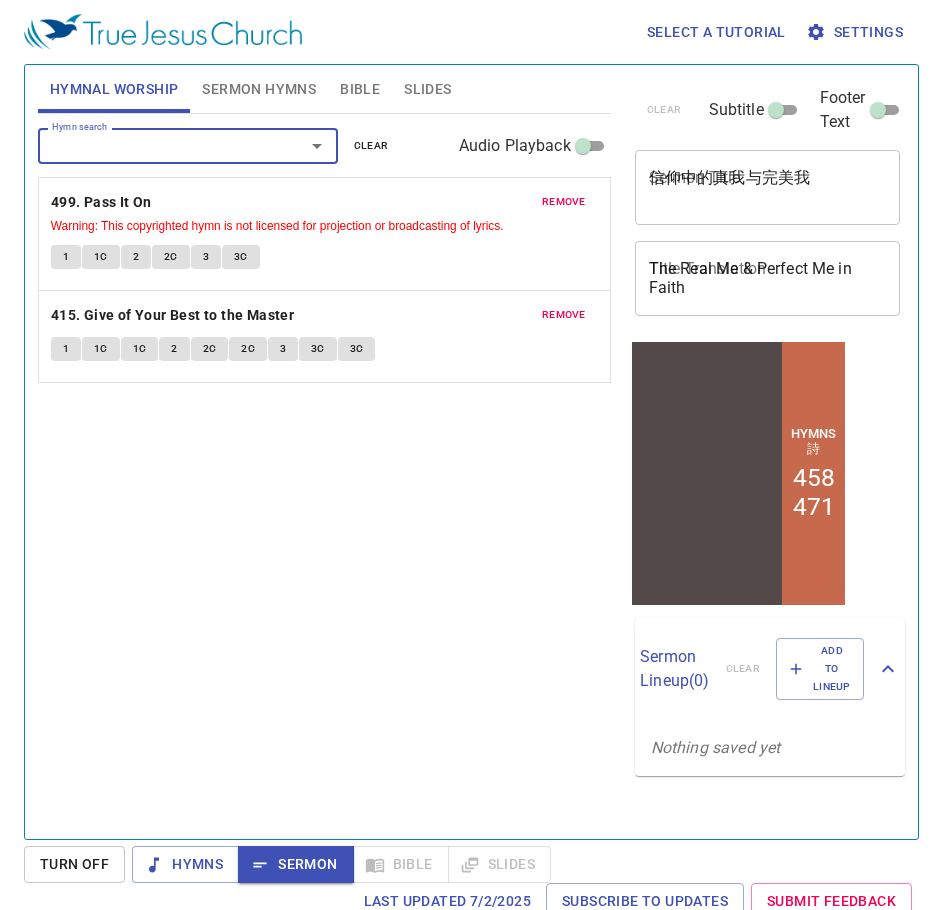 type on "4" 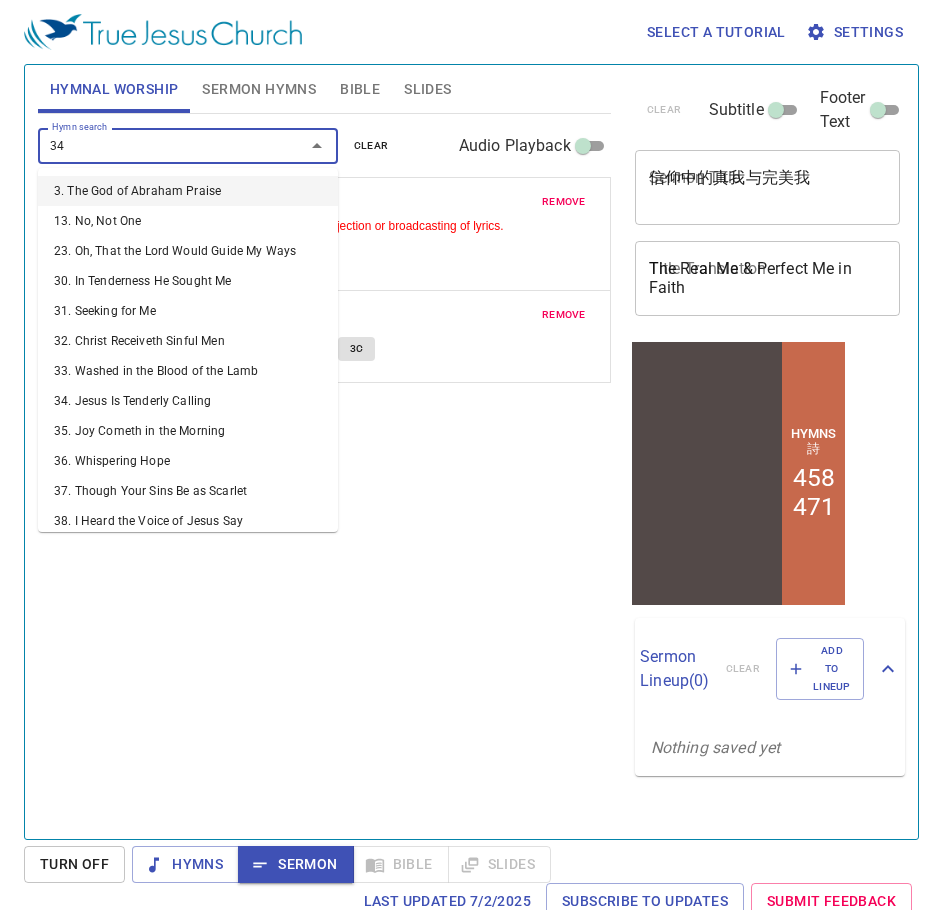 type on "345" 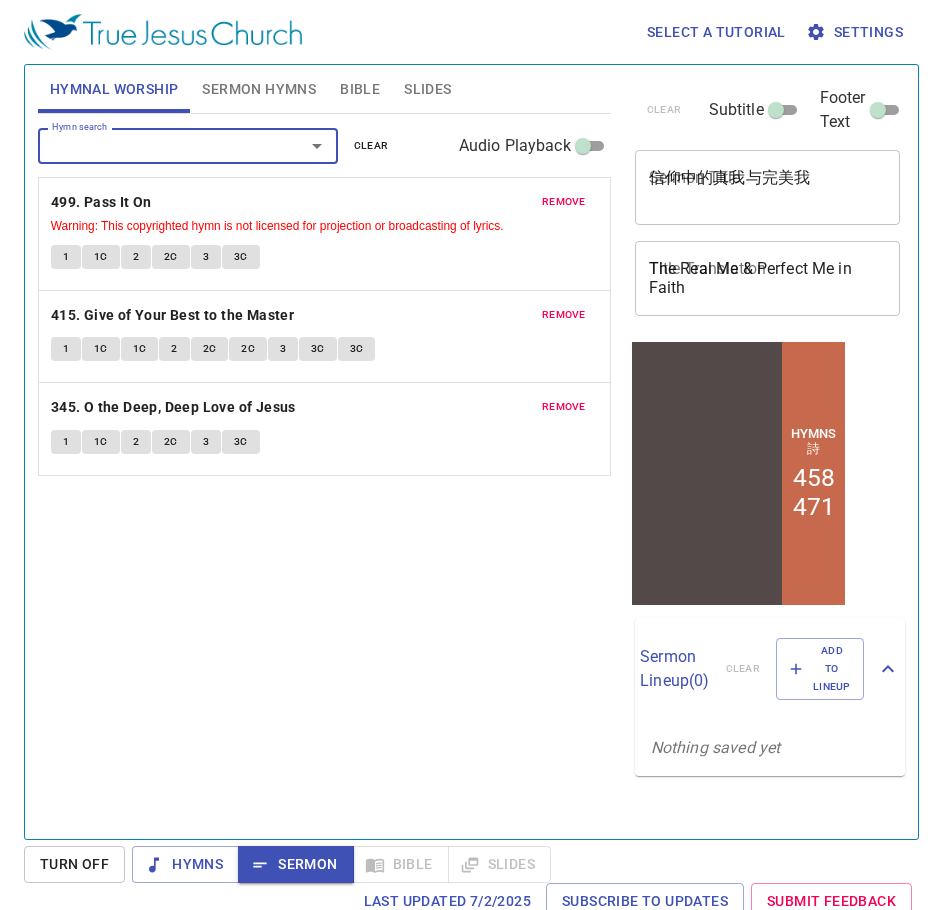 type on "5" 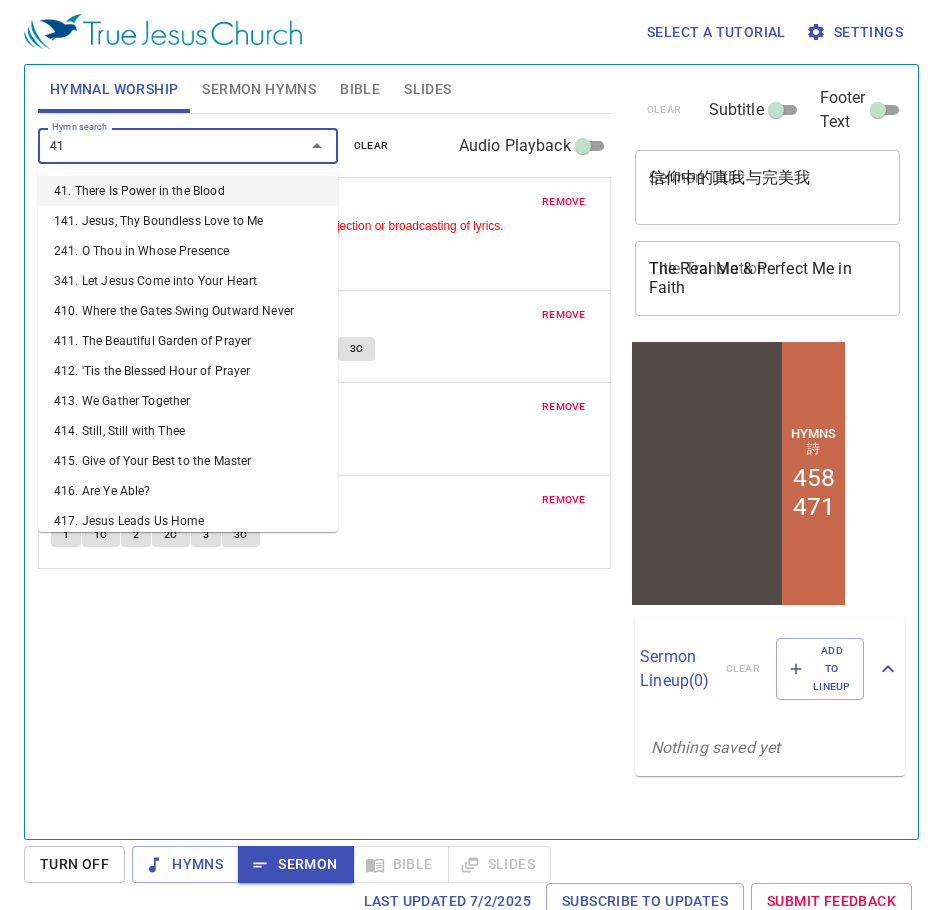 type on "416" 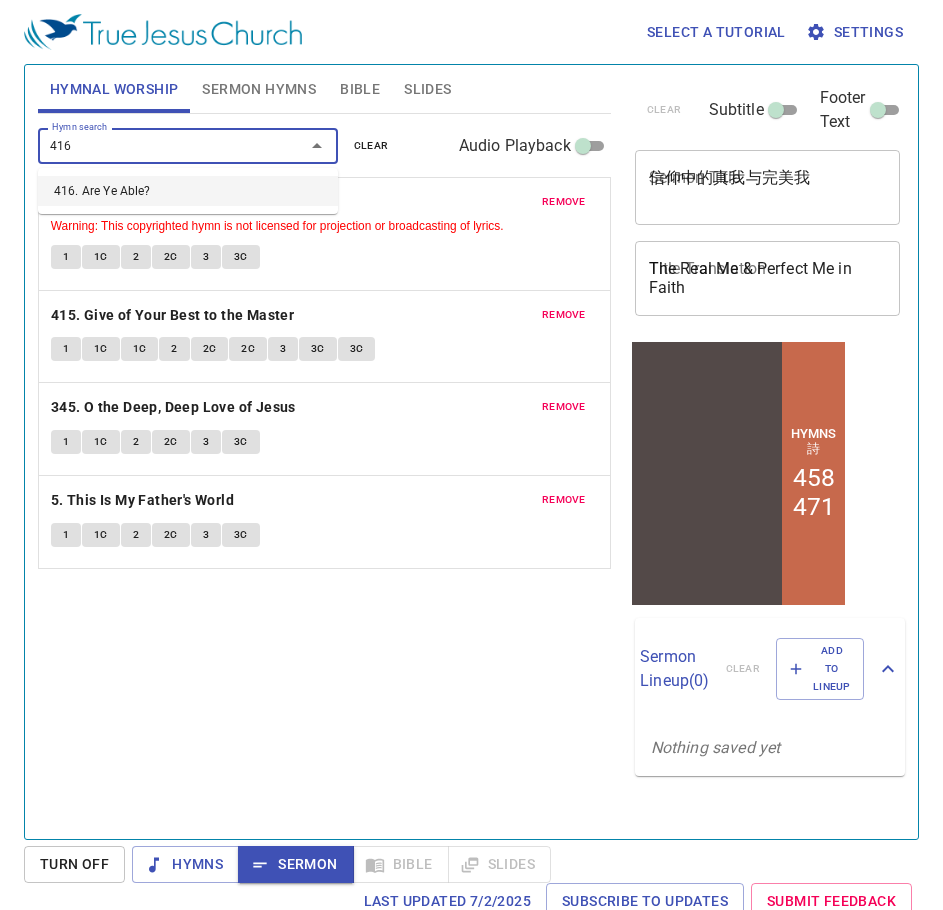 type 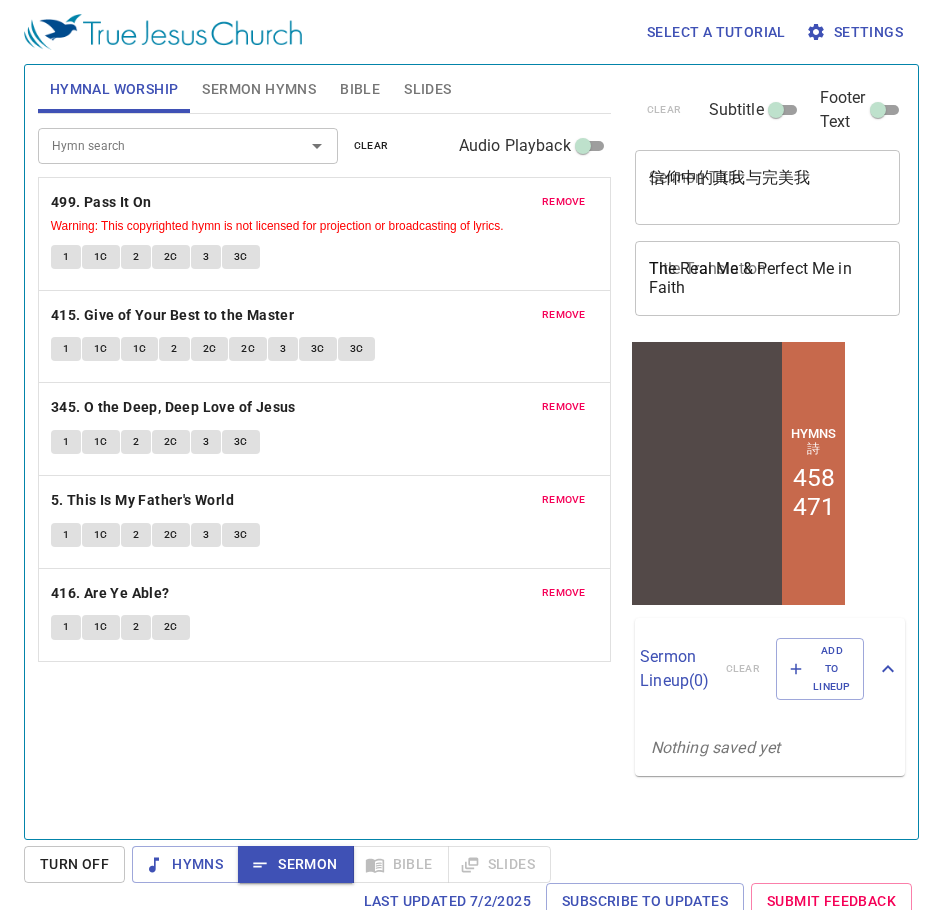 click on "remove 345. O the Deep, Deep Love of Jesus   1 1C 2 2C 3 3C" at bounding box center [324, 429] 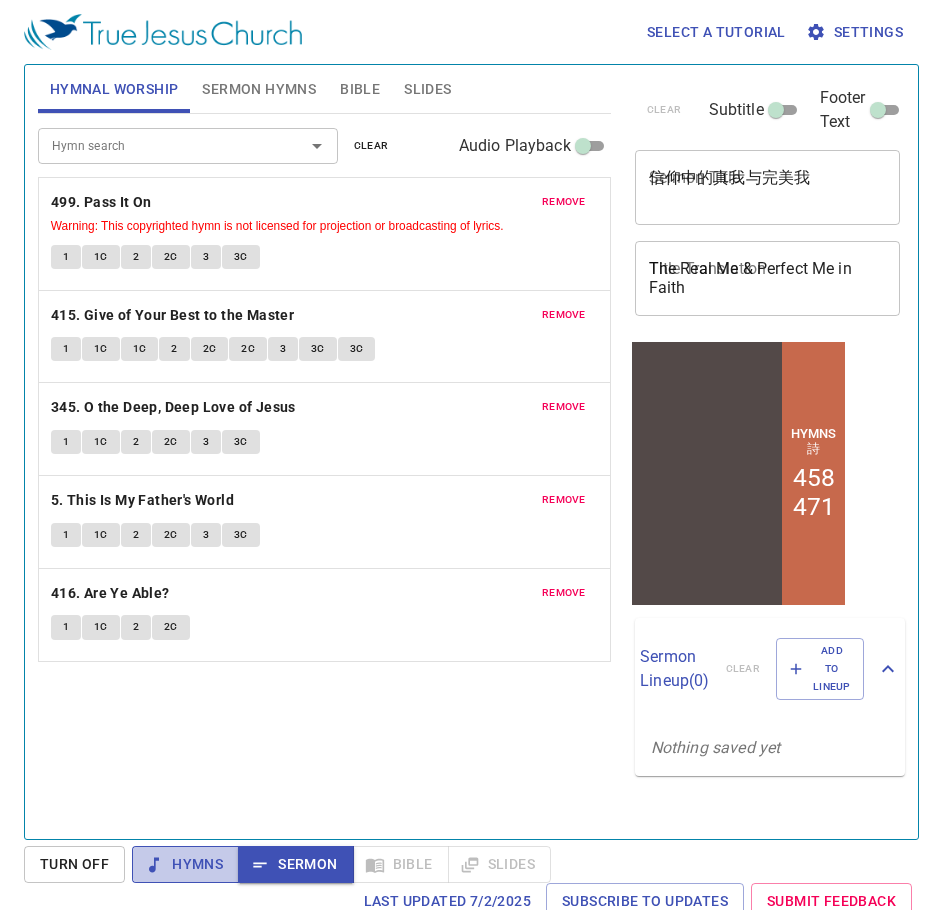 click on "Hymns" at bounding box center [185, 864] 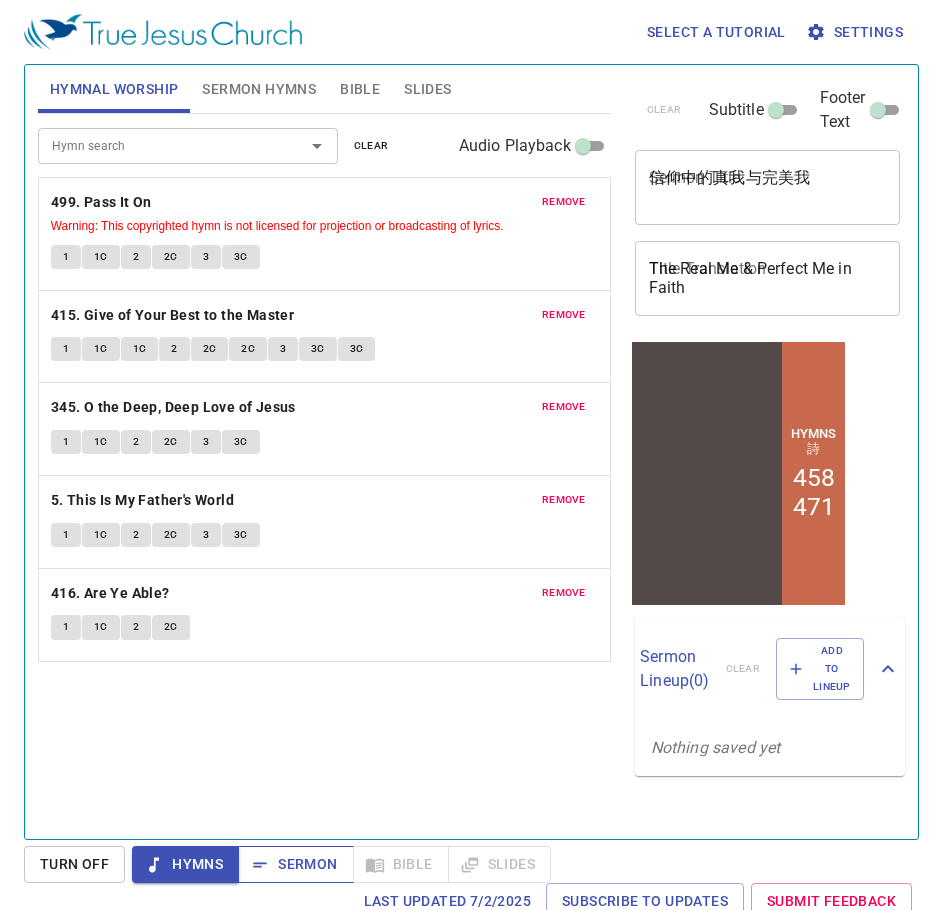 click 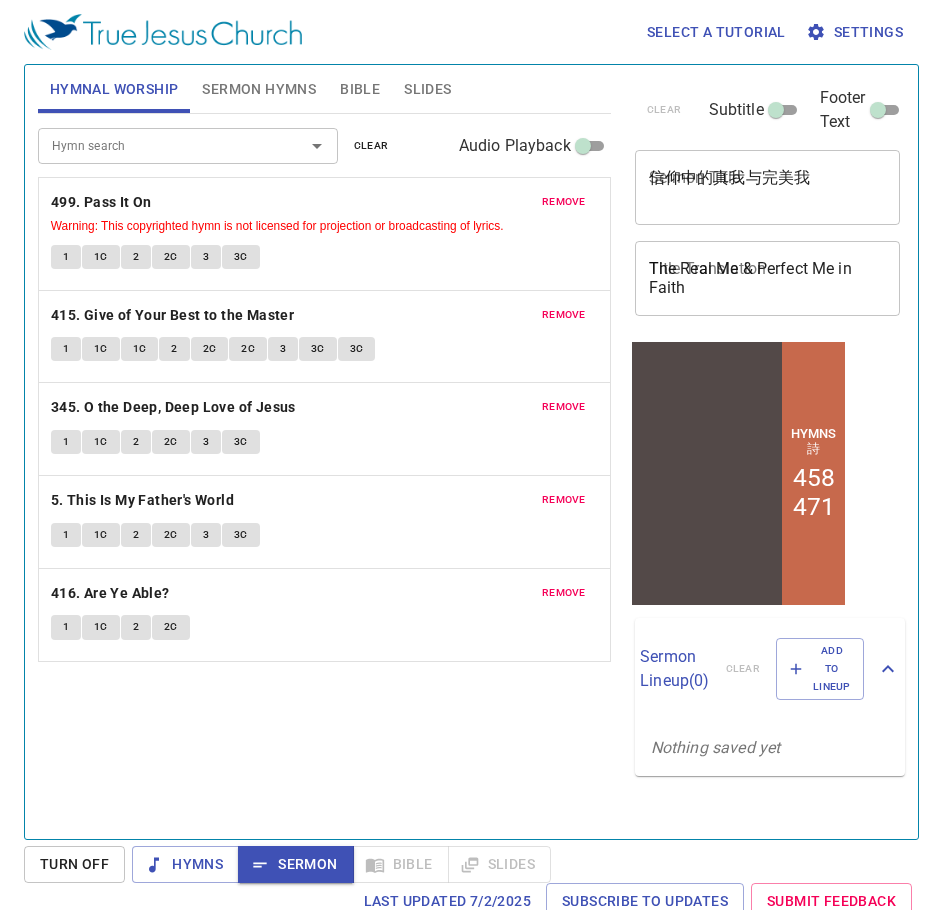 click on "信仰中的真我与完美我" at bounding box center [768, 187] 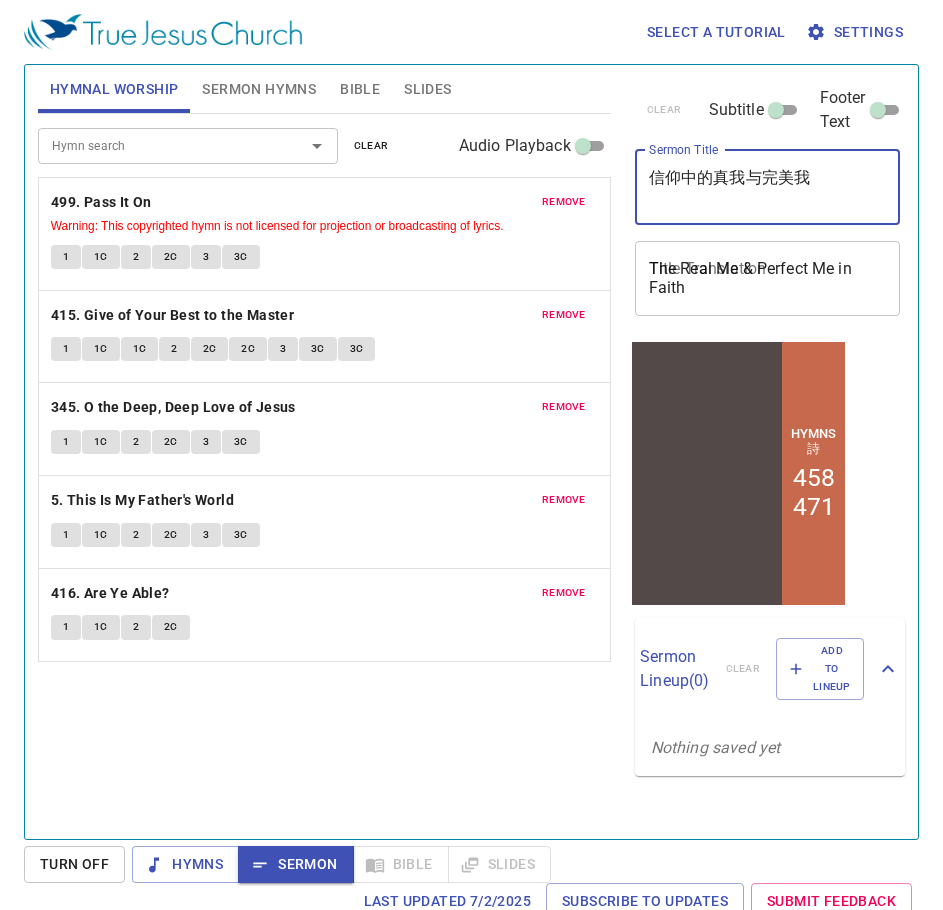 click on "The Real Me & Perfect Me in Faith" at bounding box center [768, 278] 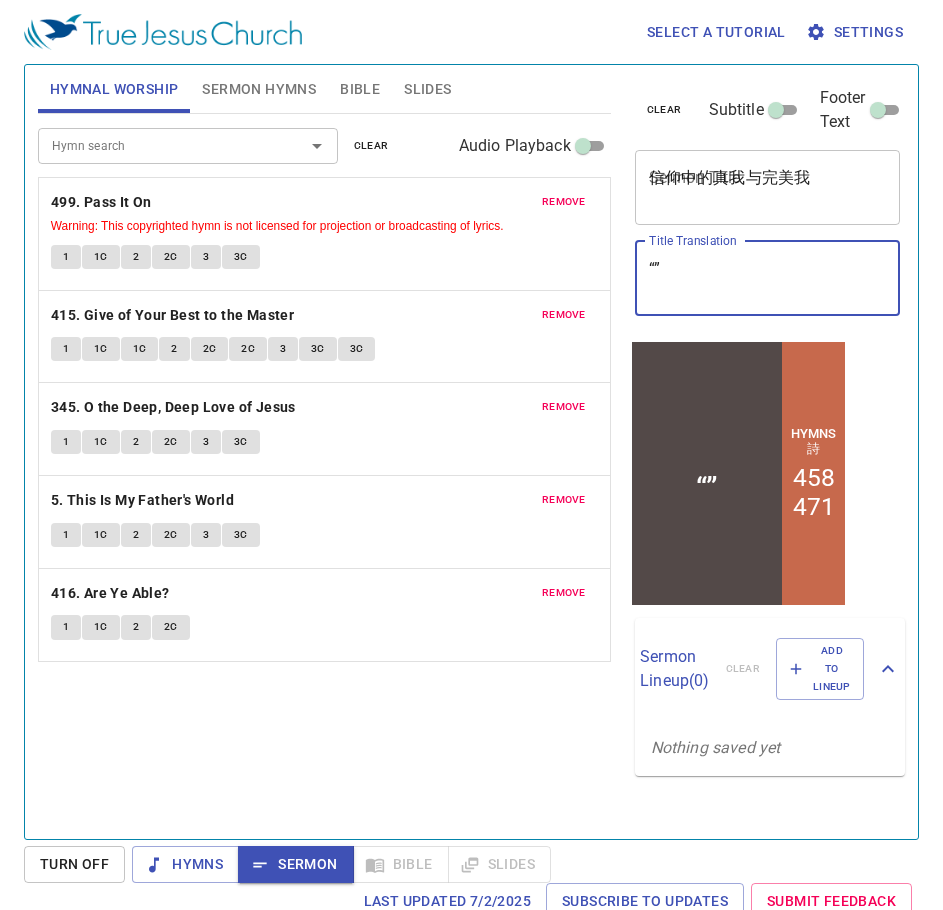 type on "”" 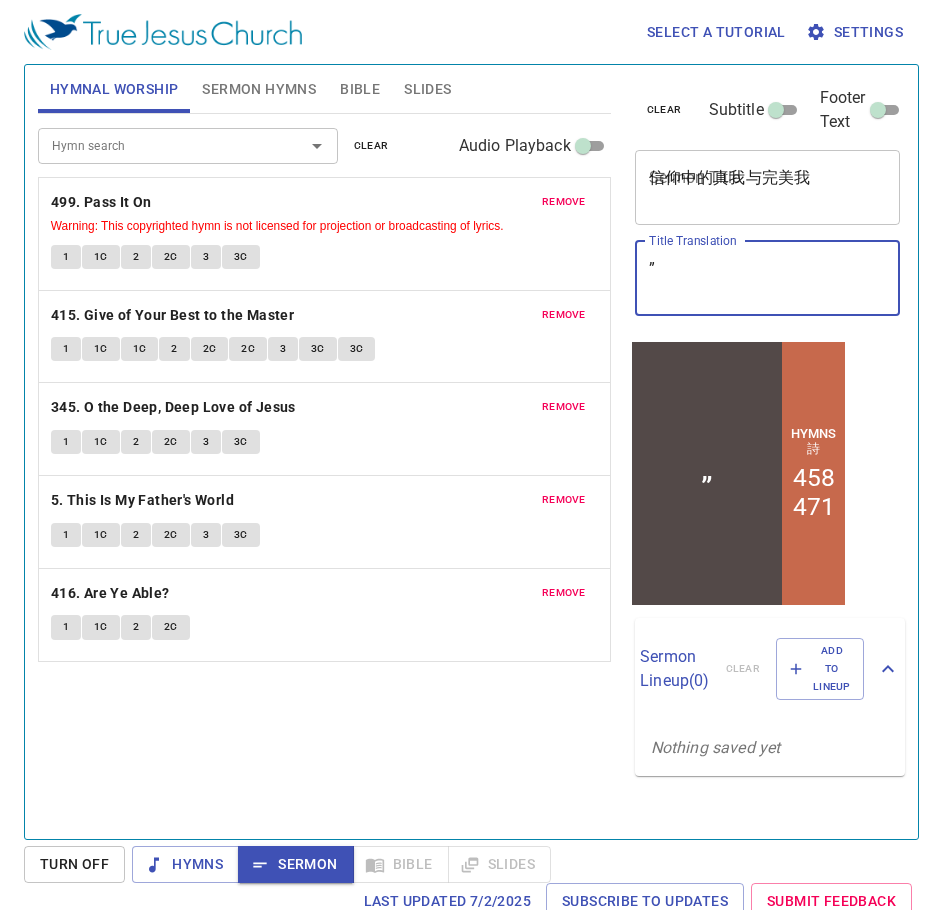 type 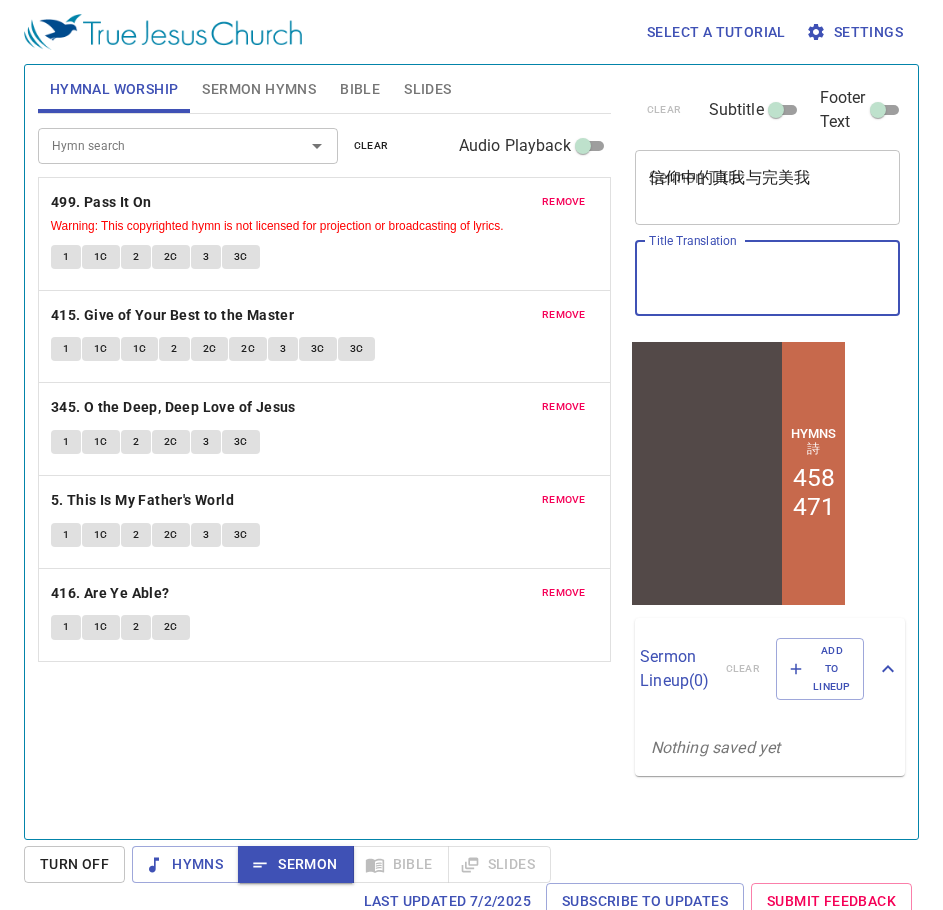 click on "信仰中的真我与完美我" at bounding box center [768, 187] 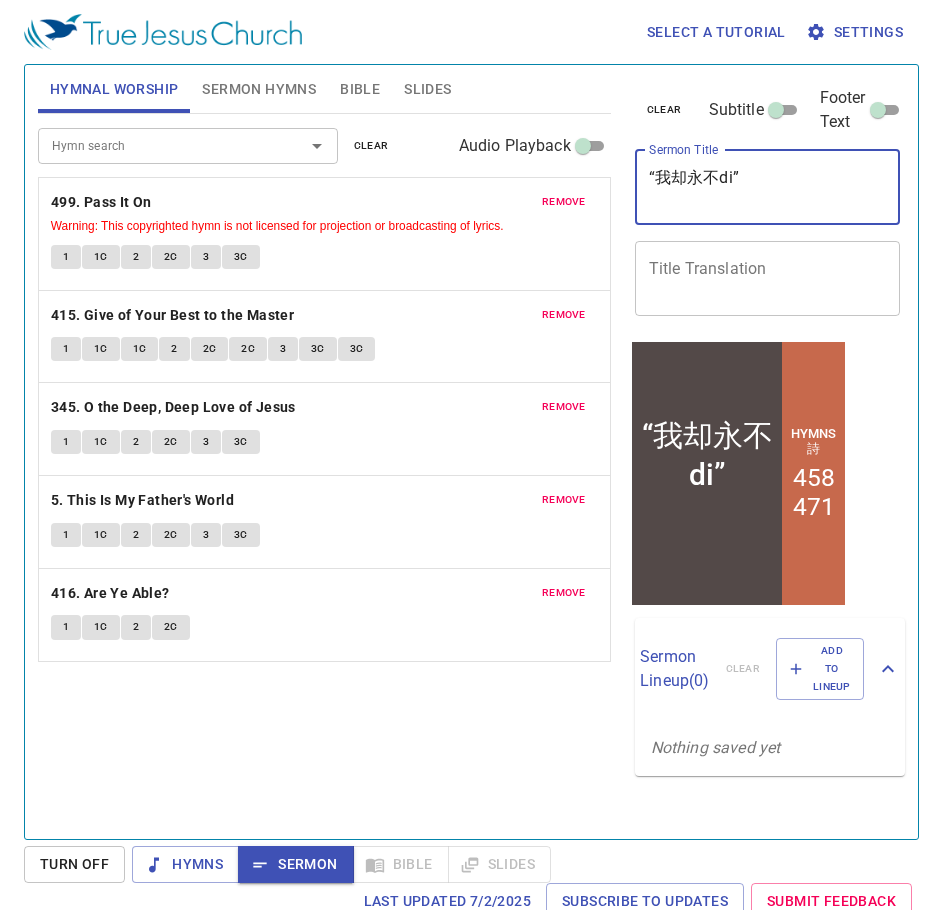 type on "“我却永不die”" 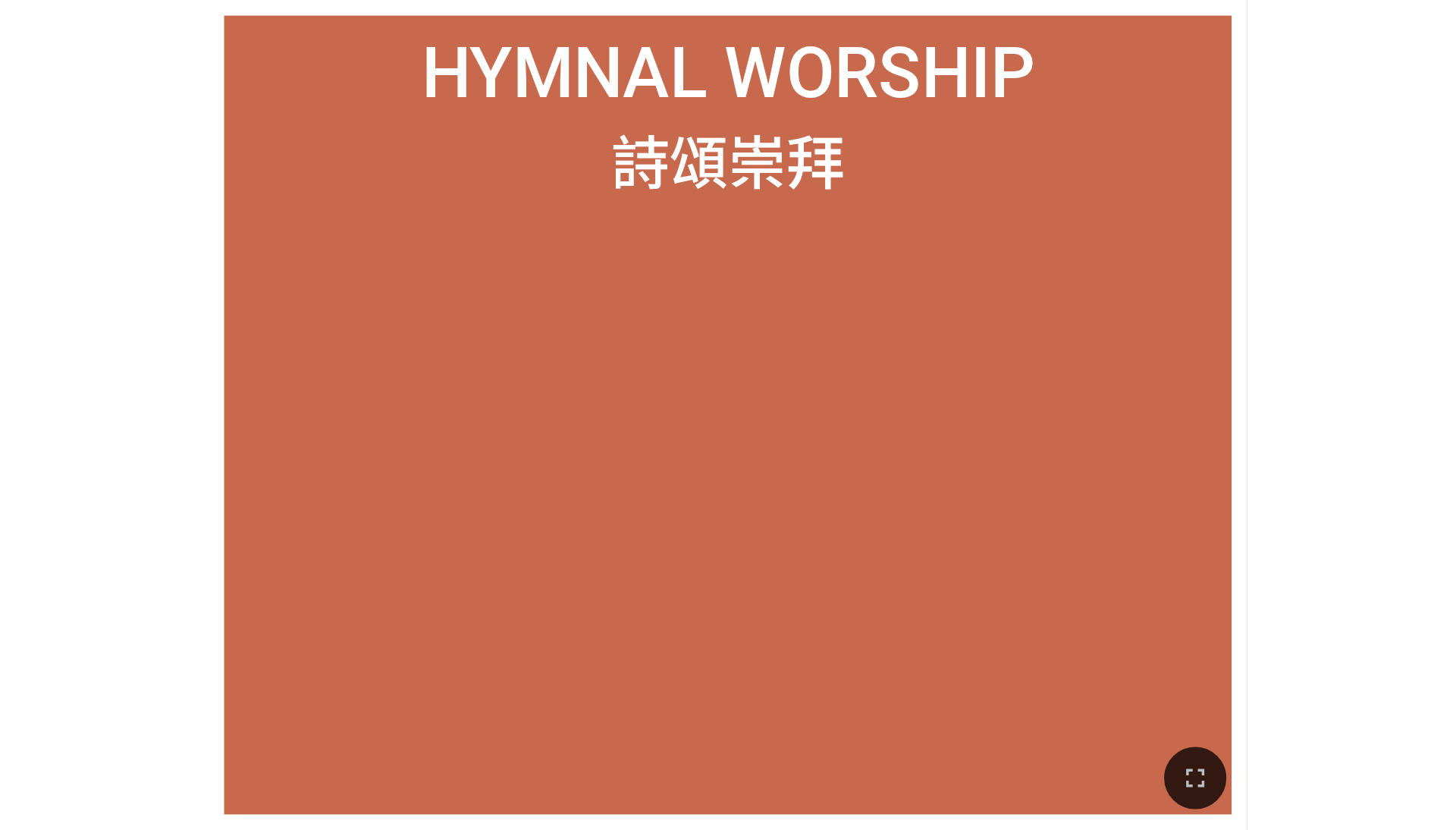 scroll, scrollTop: 0, scrollLeft: 0, axis: both 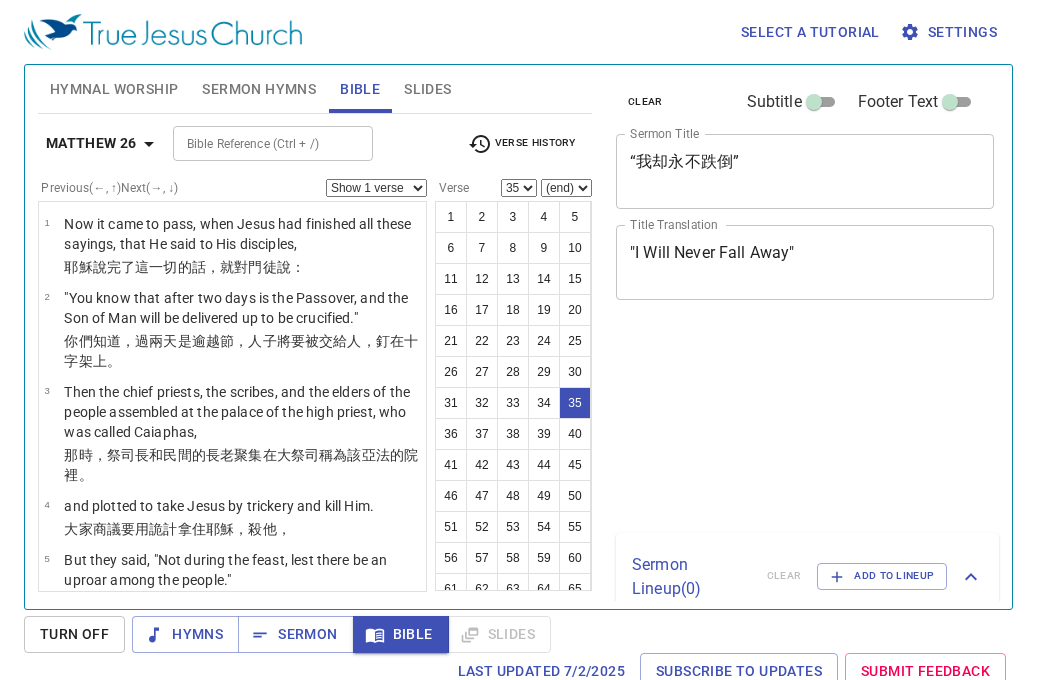 select on "35" 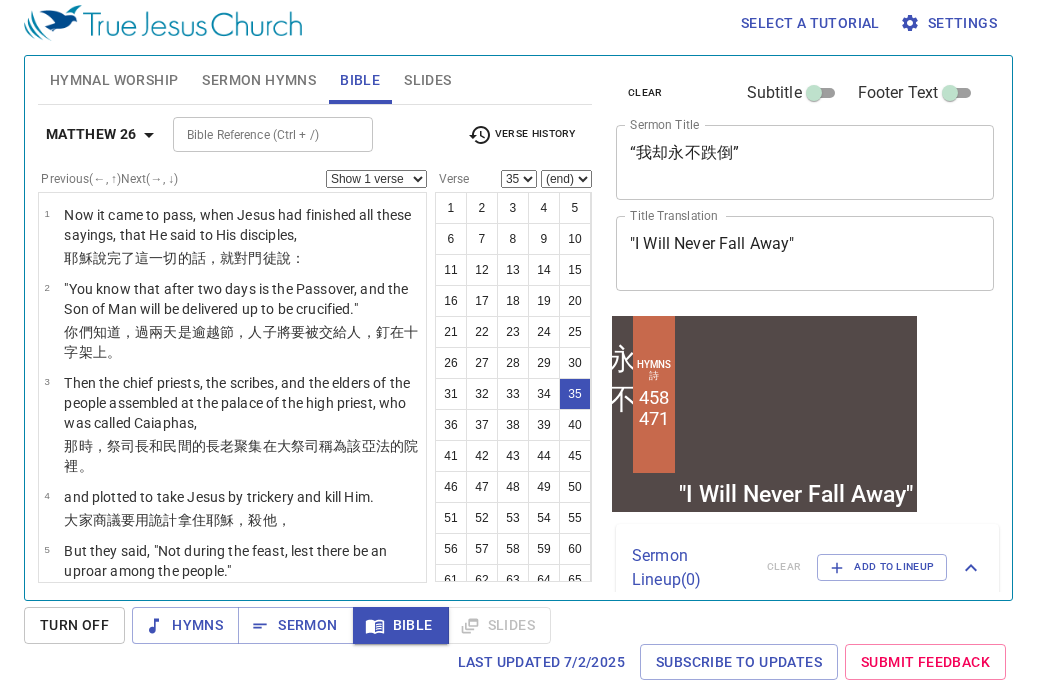 scroll, scrollTop: 9, scrollLeft: 0, axis: vertical 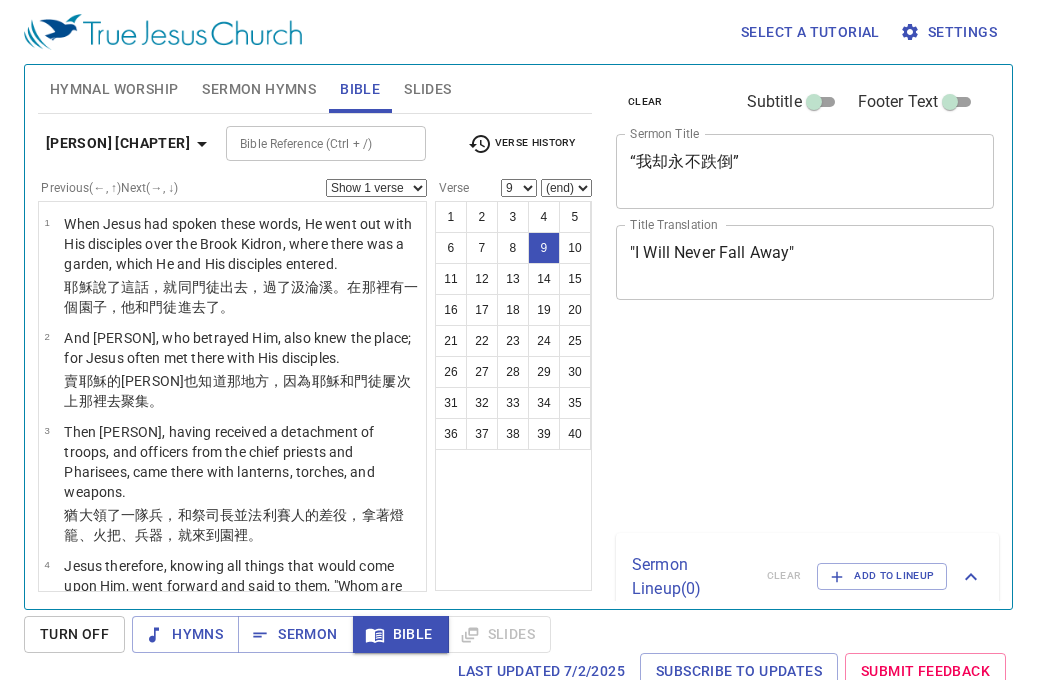 select on "9" 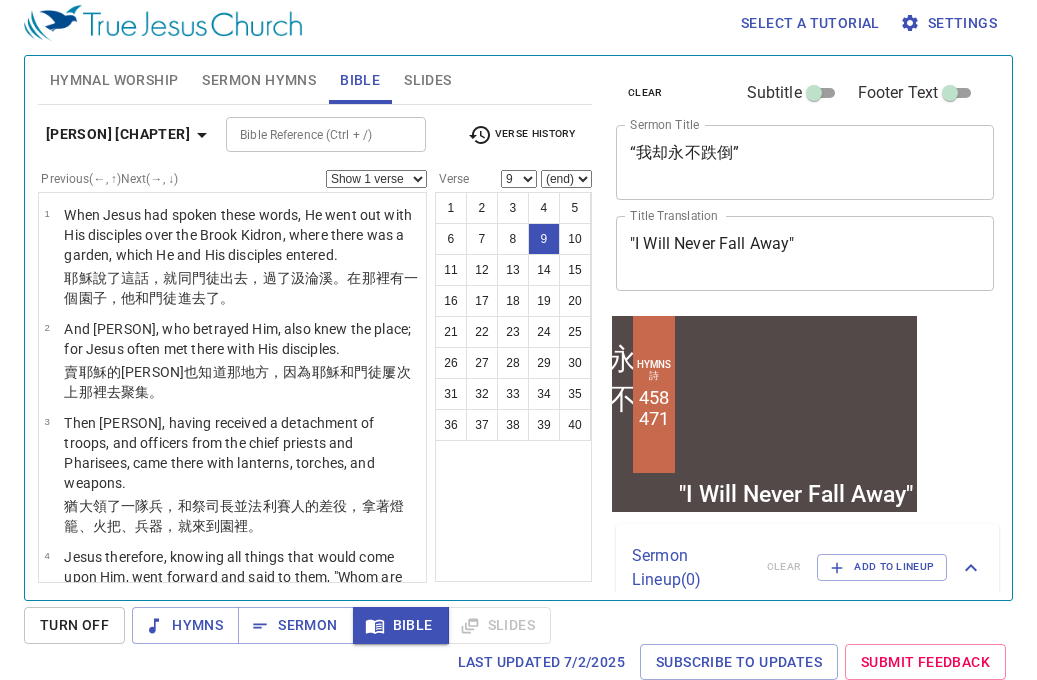 scroll, scrollTop: 9, scrollLeft: 0, axis: vertical 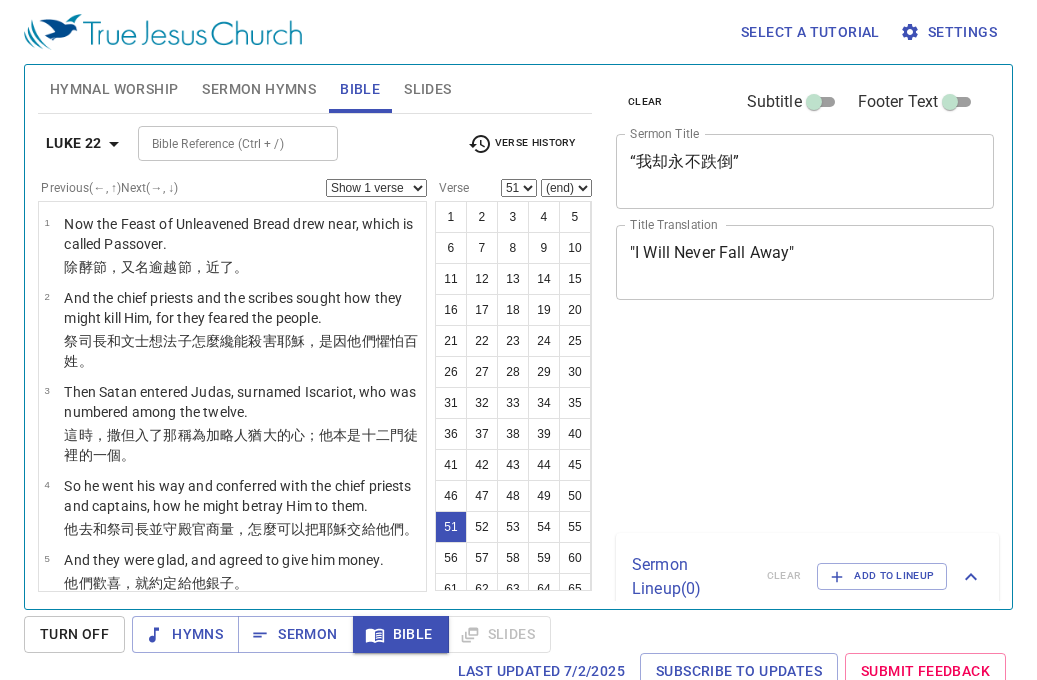 select on "51" 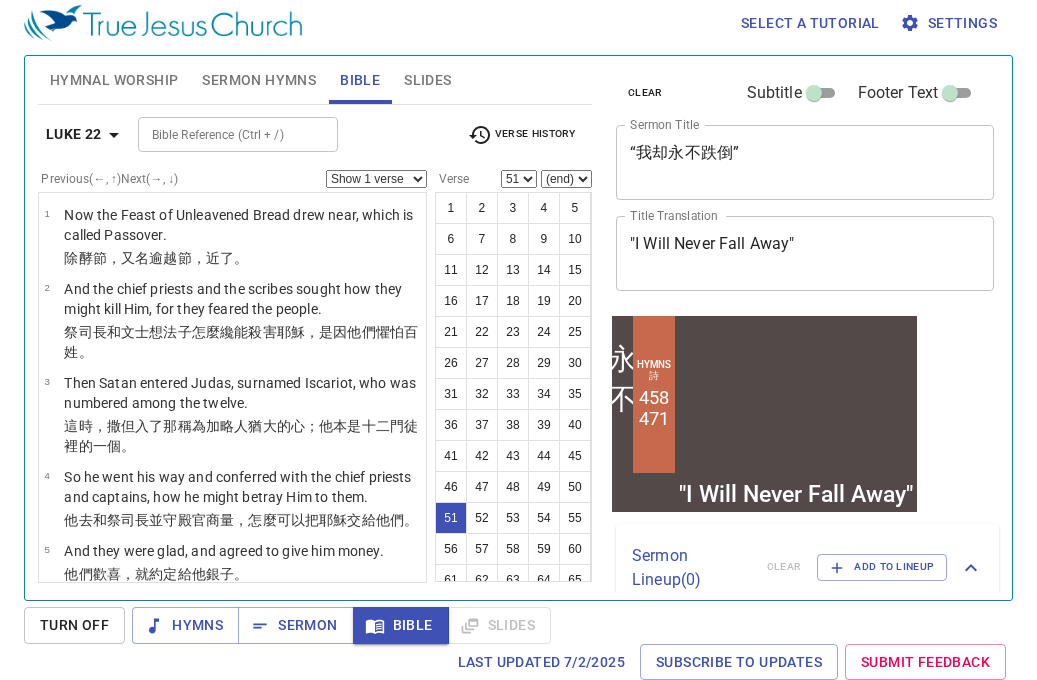 scroll, scrollTop: 9, scrollLeft: 0, axis: vertical 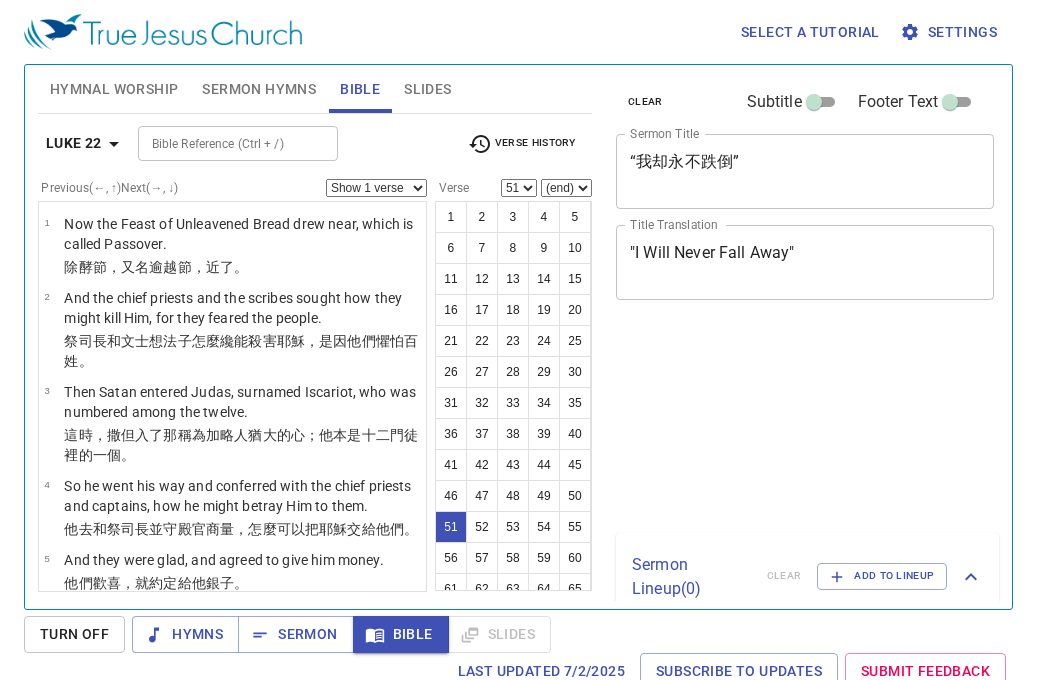 select on "51" 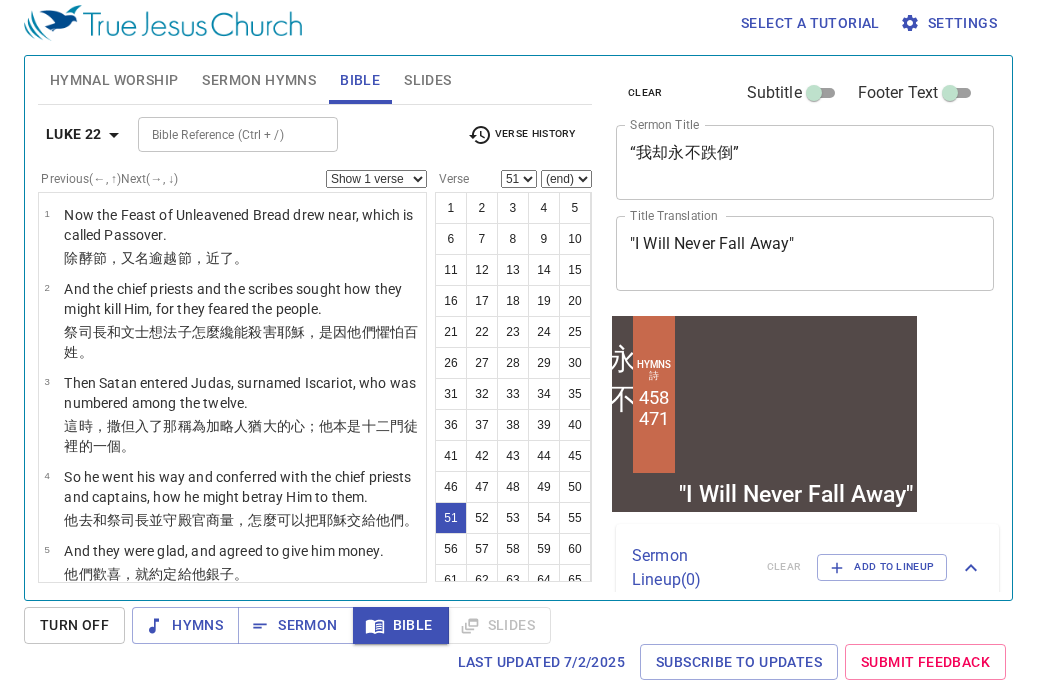 scroll, scrollTop: 9, scrollLeft: 0, axis: vertical 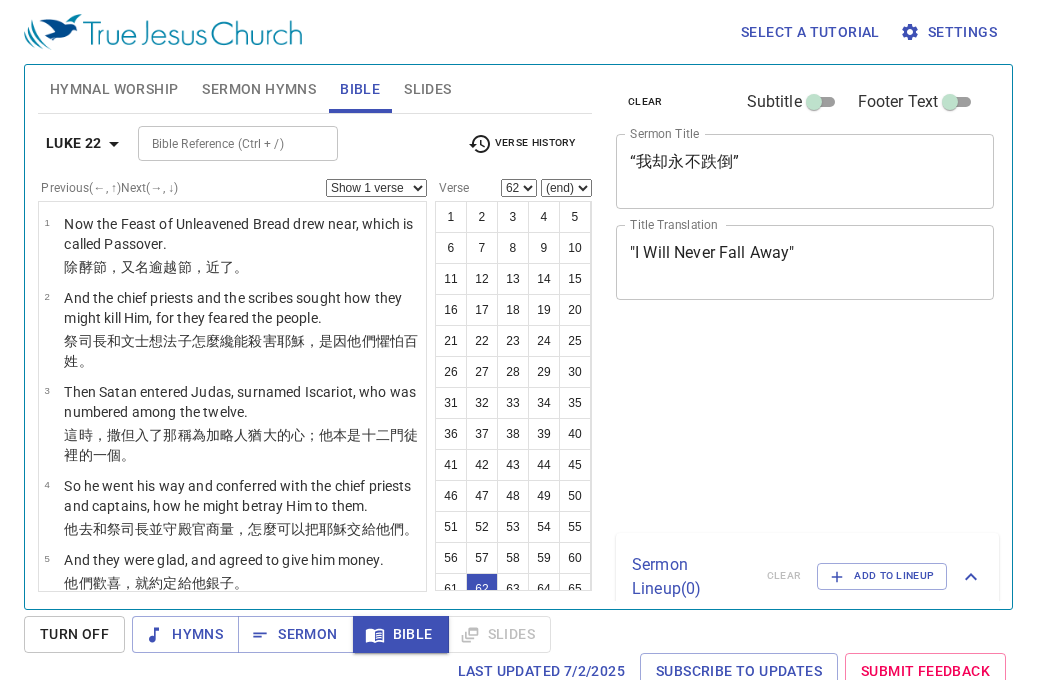 select on "62" 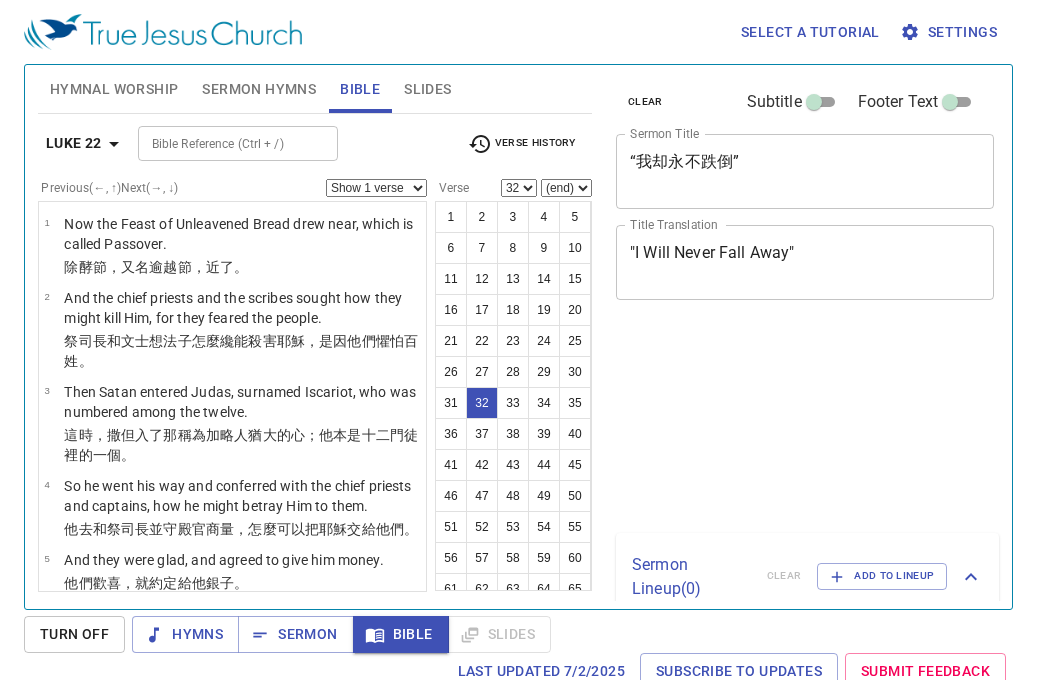 select on "32" 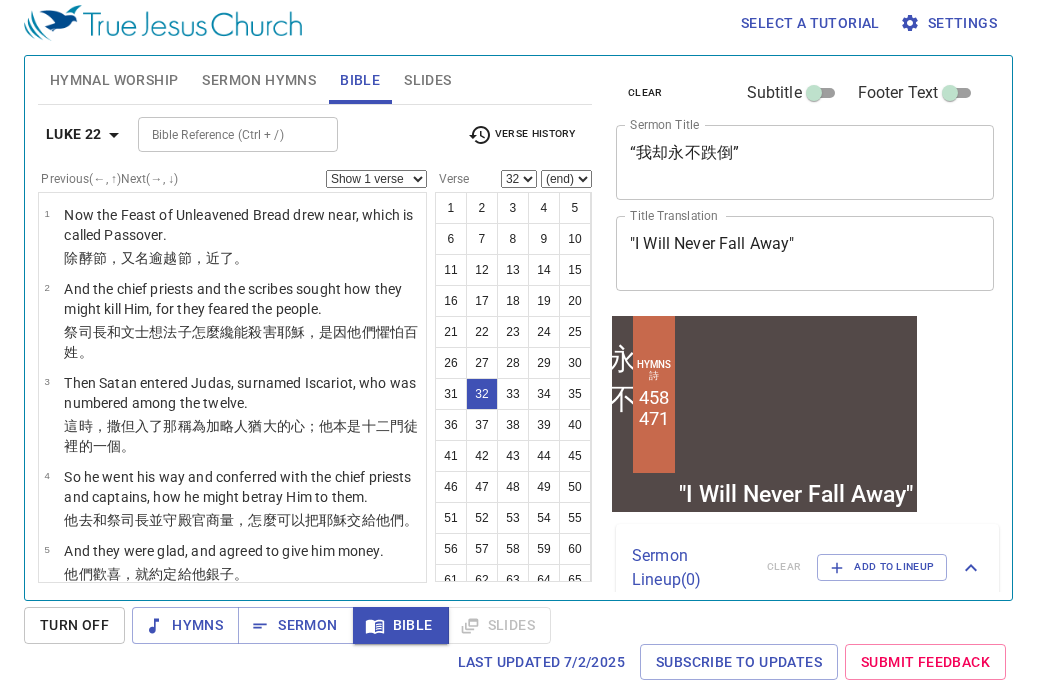 scroll, scrollTop: 9, scrollLeft: 0, axis: vertical 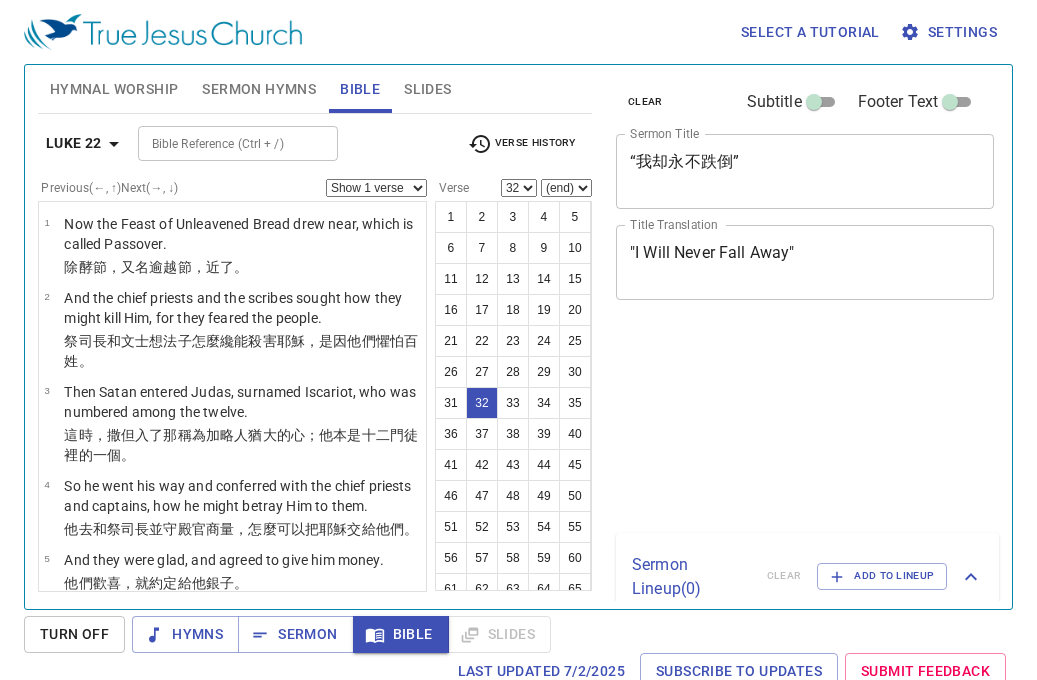 select on "32" 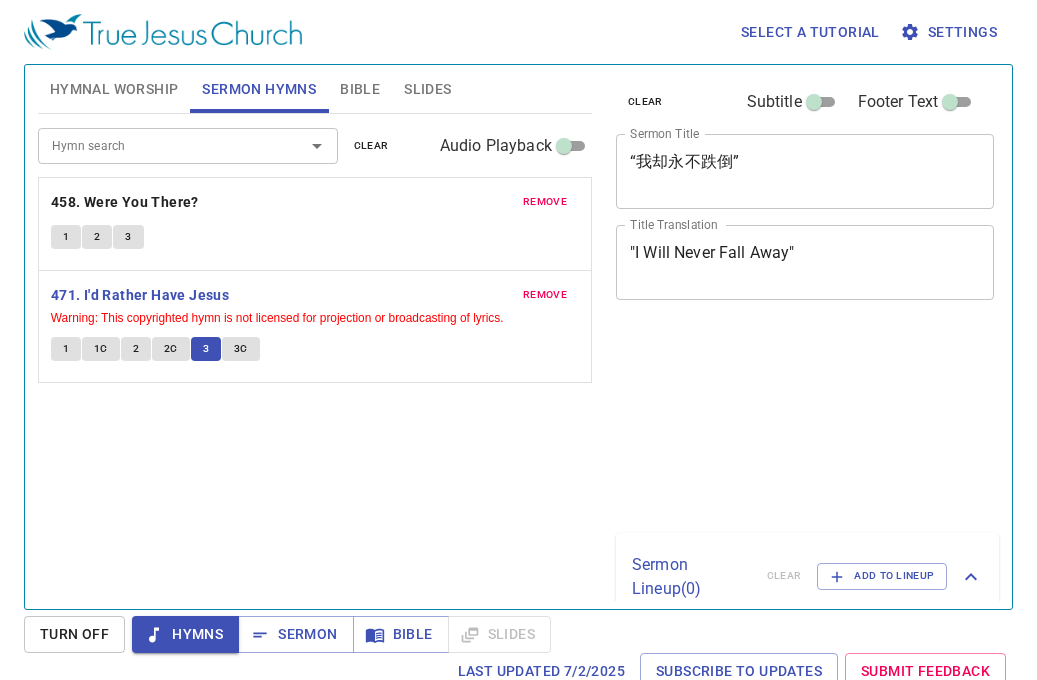 scroll, scrollTop: 9, scrollLeft: 0, axis: vertical 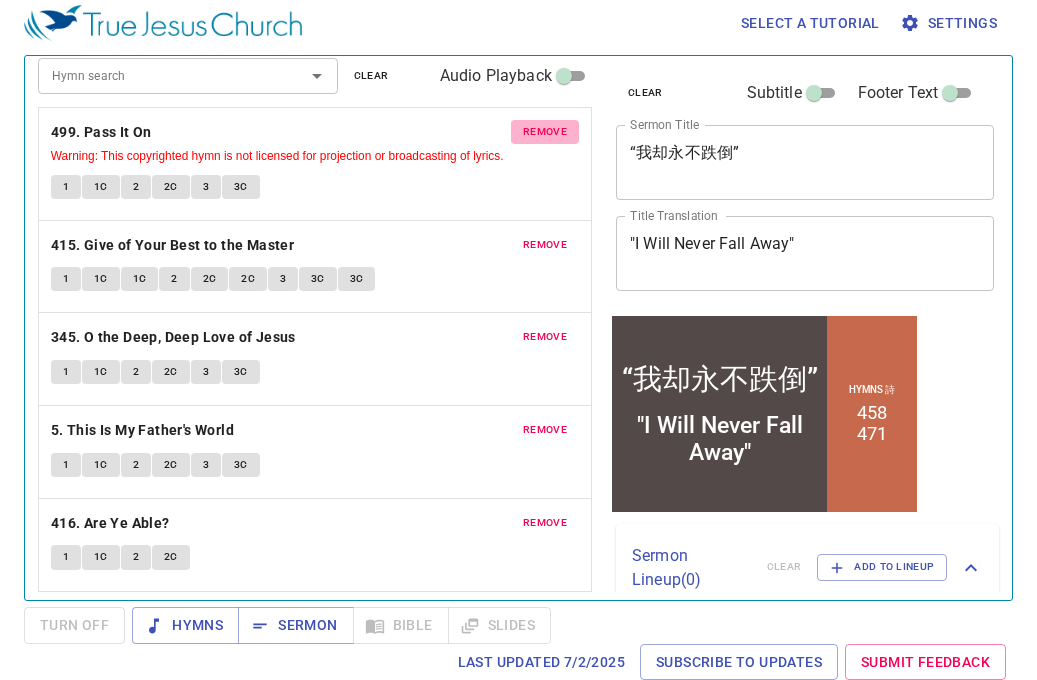 click on "remove" at bounding box center (545, 132) 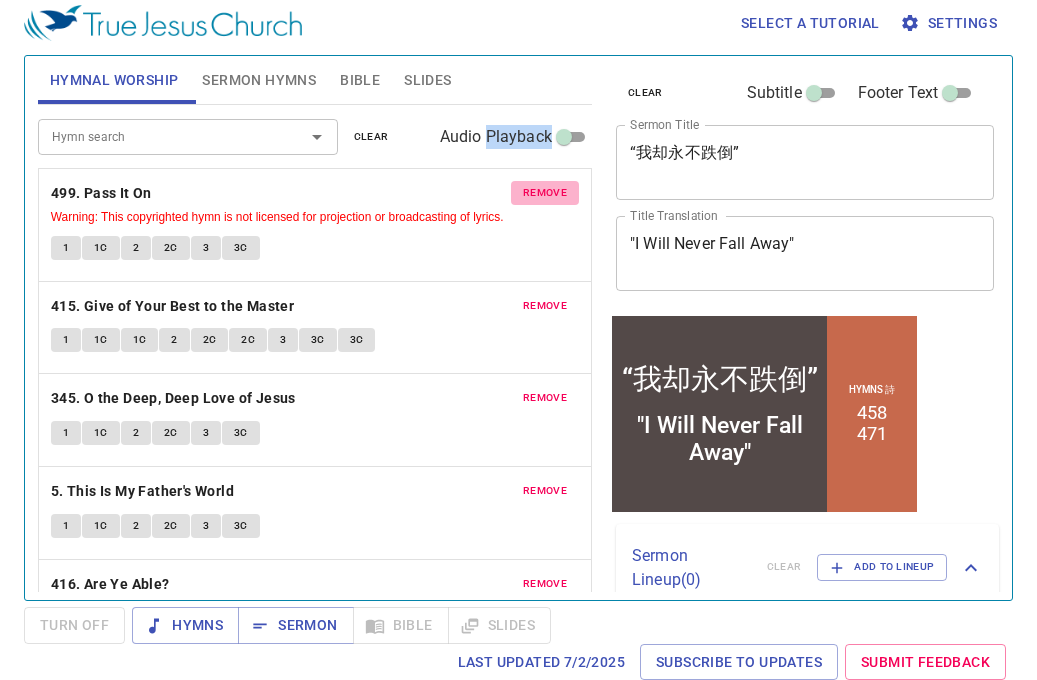 click on "Audio Playback" at bounding box center (496, 137) 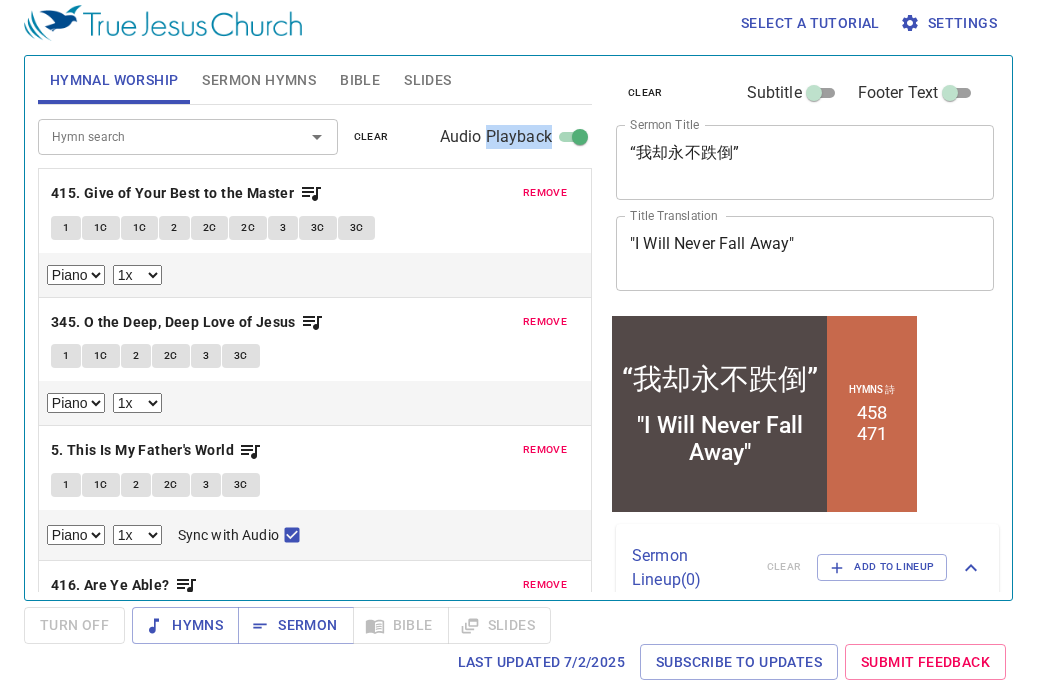 click on "Audio Playback" at bounding box center [580, 141] 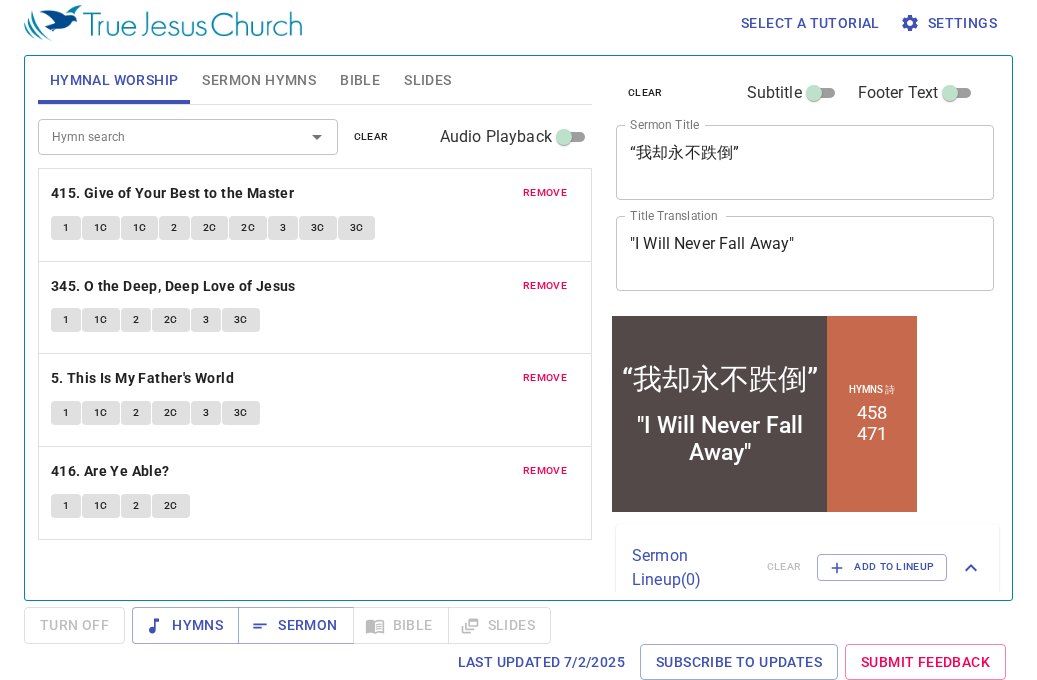 click on "Hymnal Worship Sermon Hymns Bible Slides" at bounding box center [315, 80] 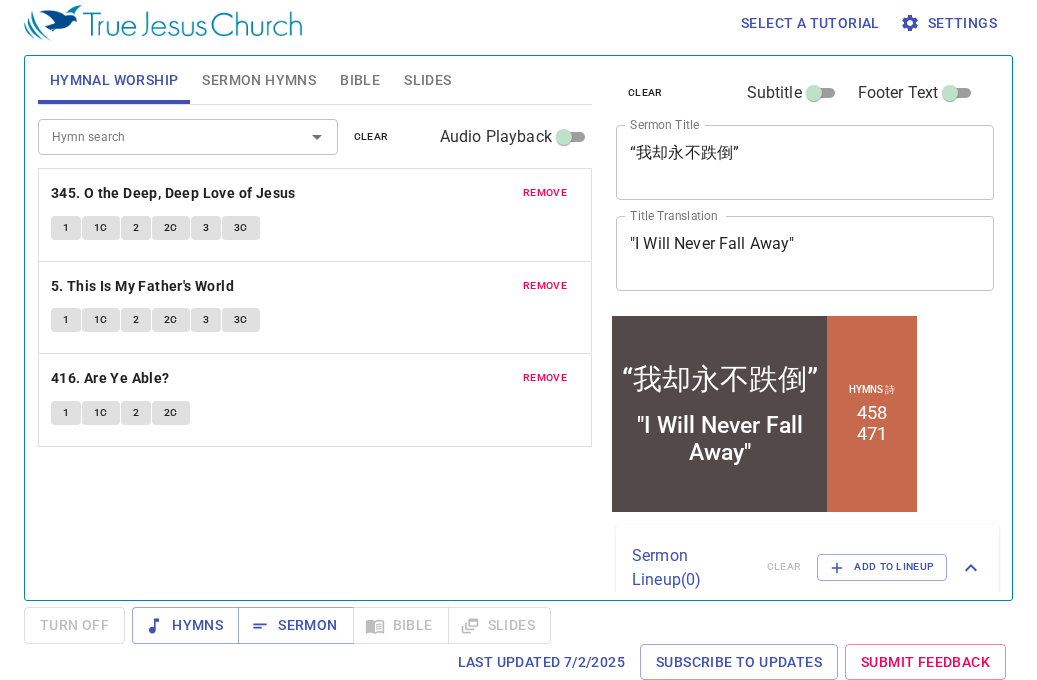click on "remove" at bounding box center [545, 193] 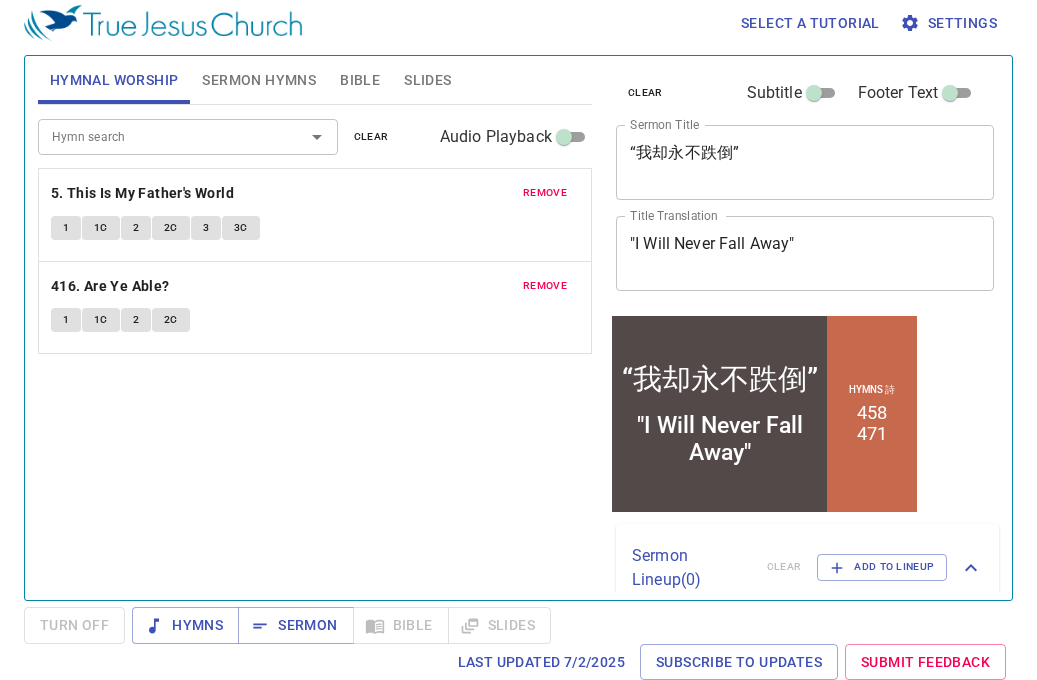 click on "remove" at bounding box center [545, 193] 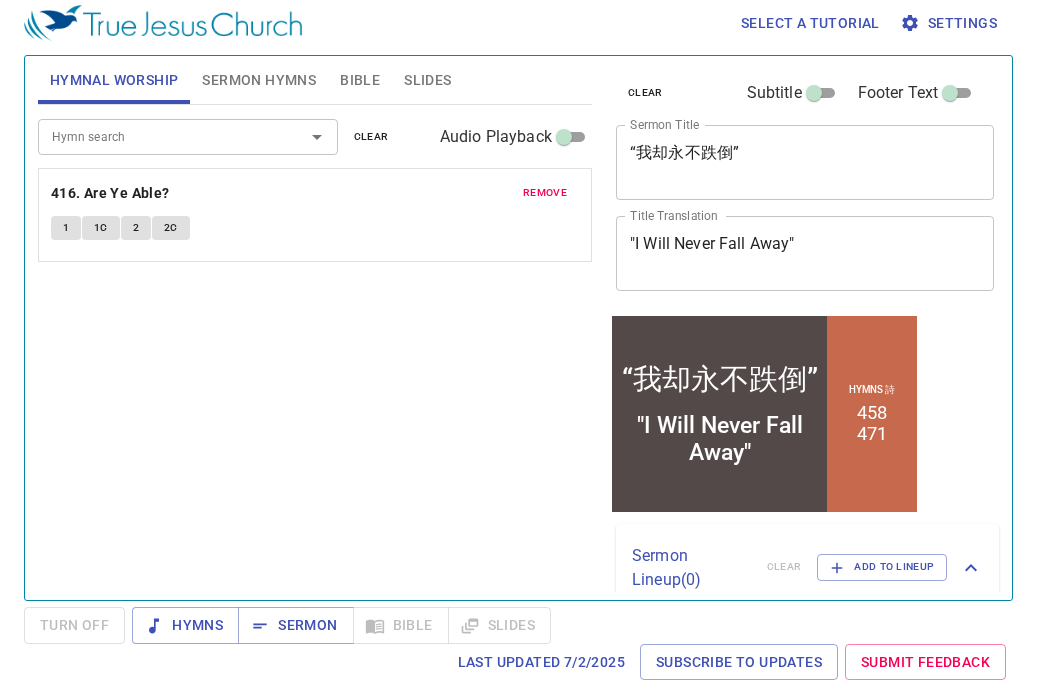 click on "Sermon Hymns" at bounding box center (259, 80) 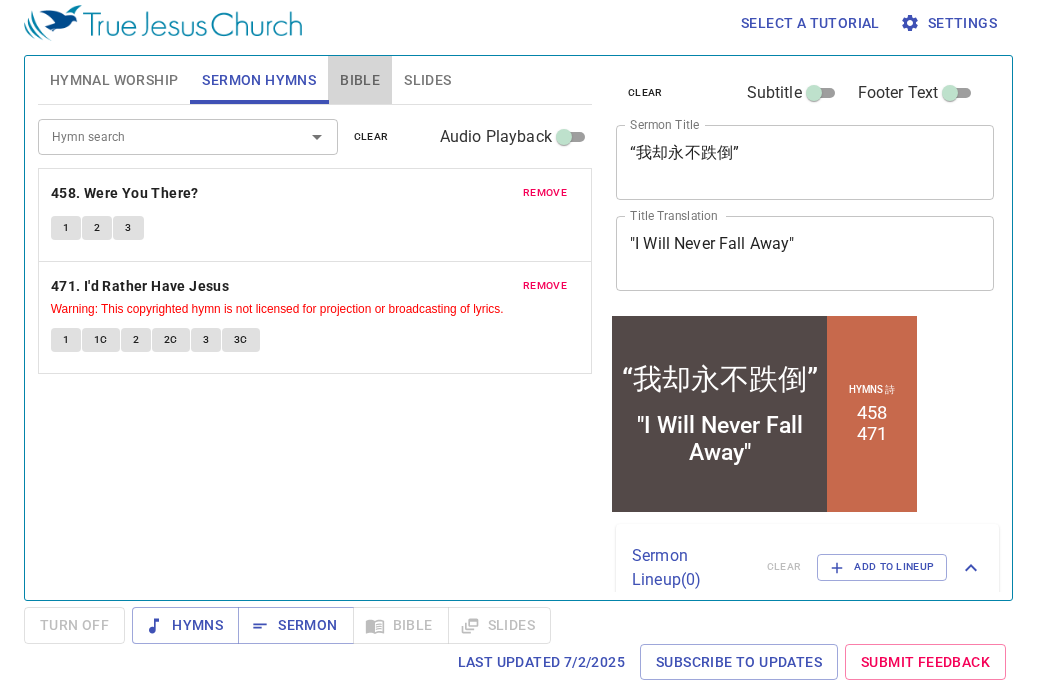click on "Bible" at bounding box center [360, 80] 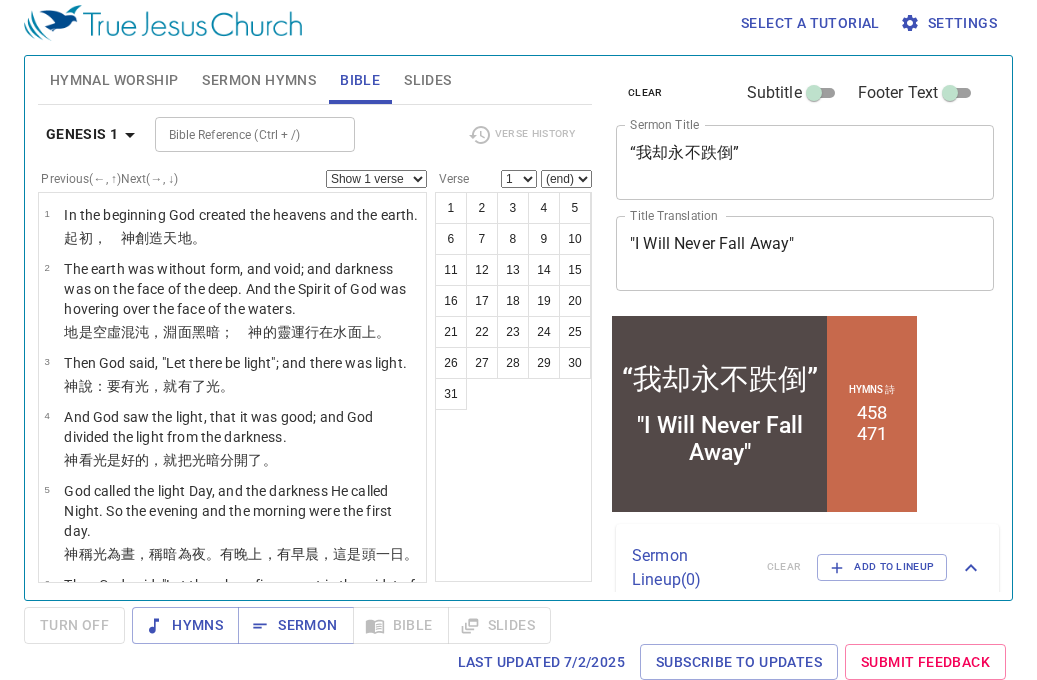 click on "Slides" at bounding box center (427, 80) 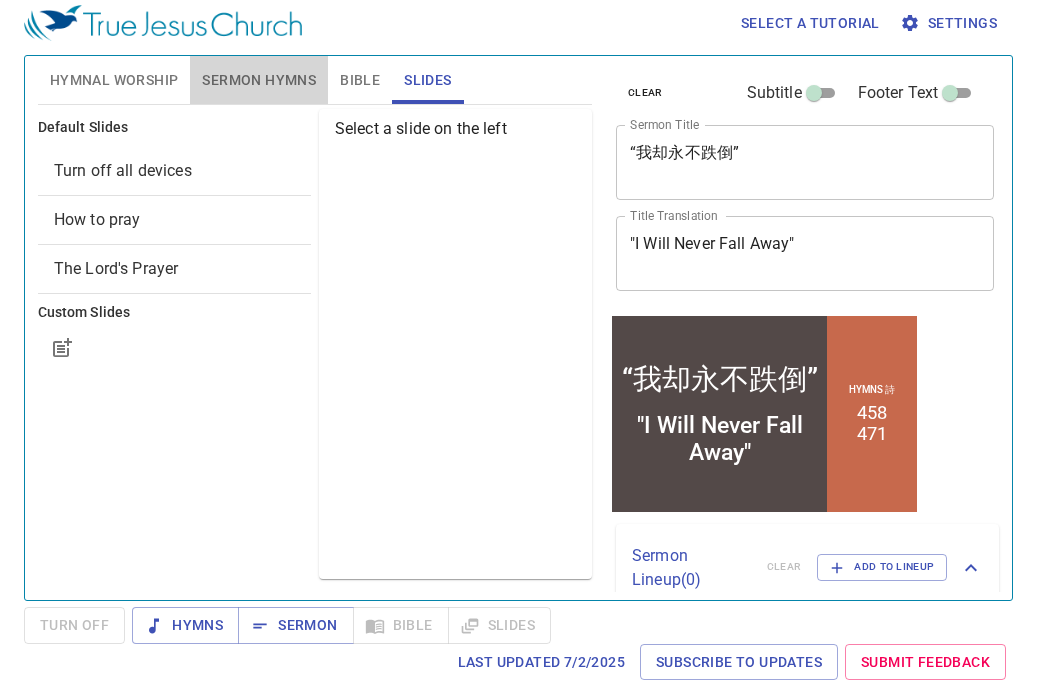 click on "Sermon Hymns" at bounding box center (259, 80) 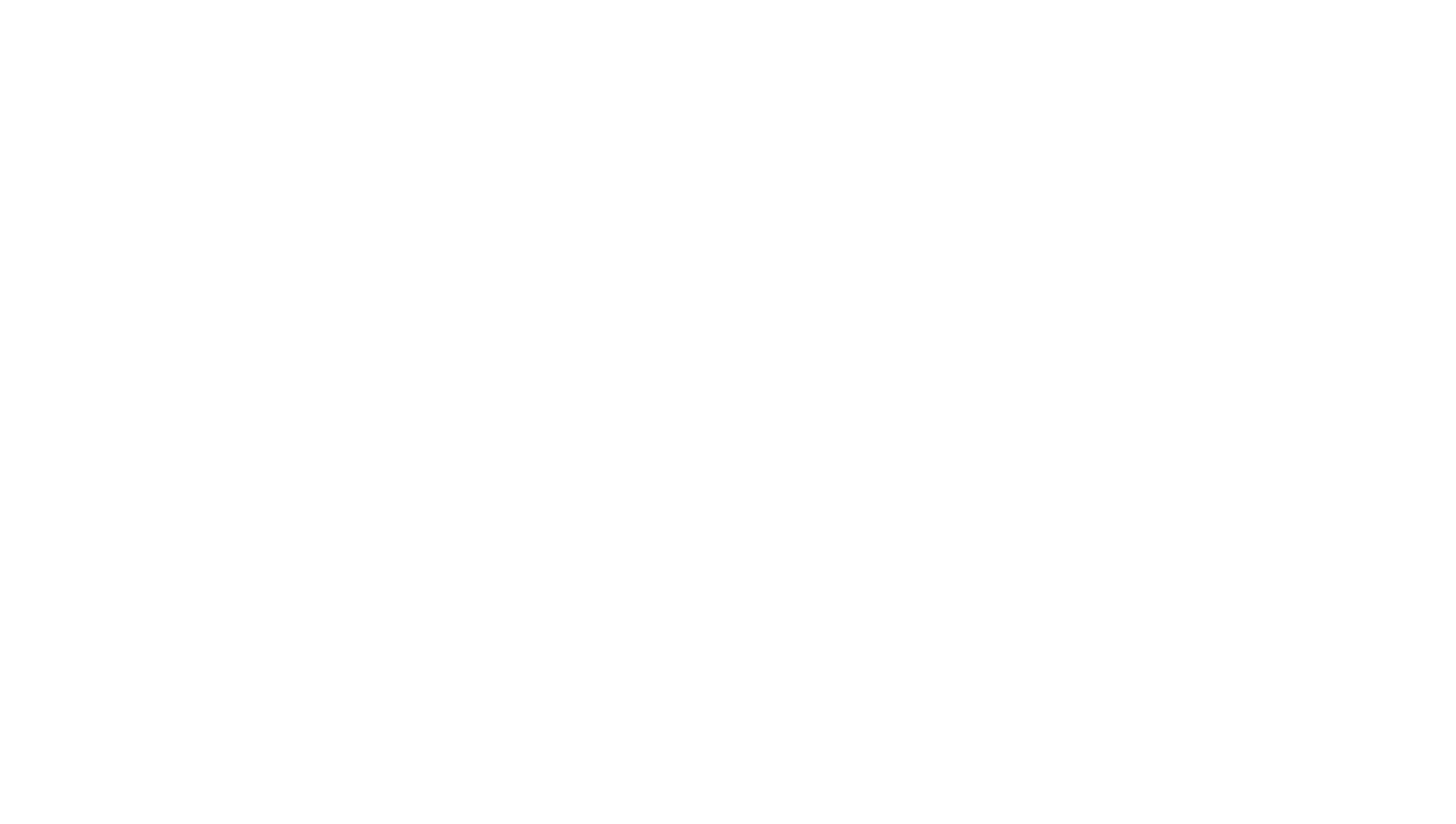 scroll, scrollTop: 0, scrollLeft: 0, axis: both 